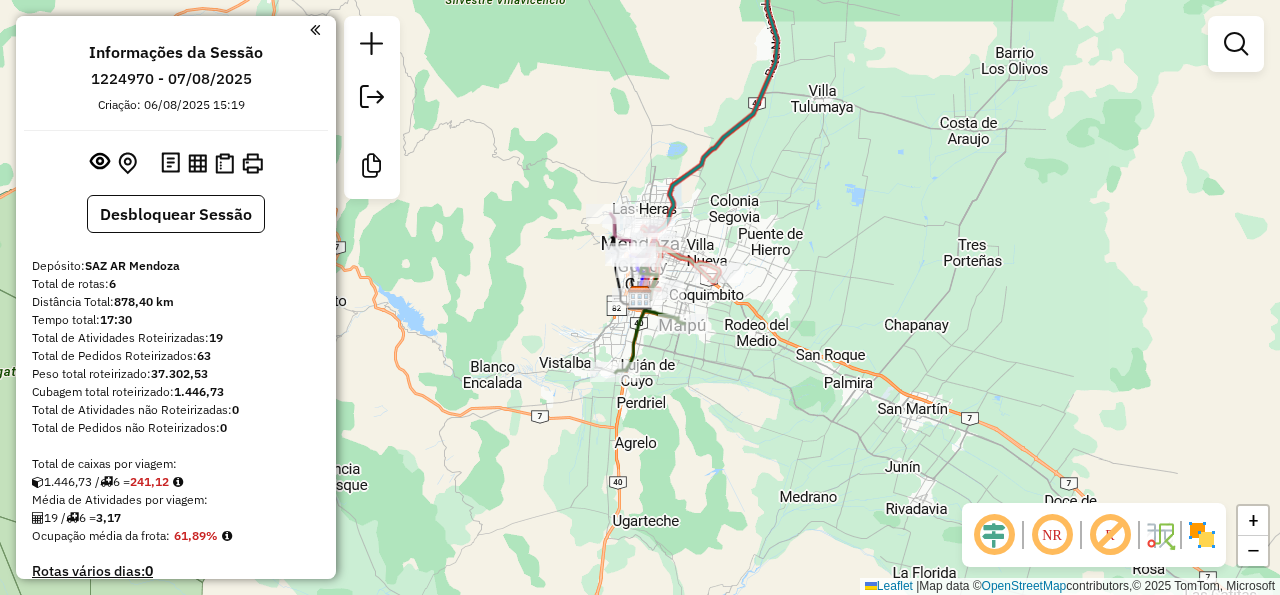 scroll, scrollTop: 0, scrollLeft: 0, axis: both 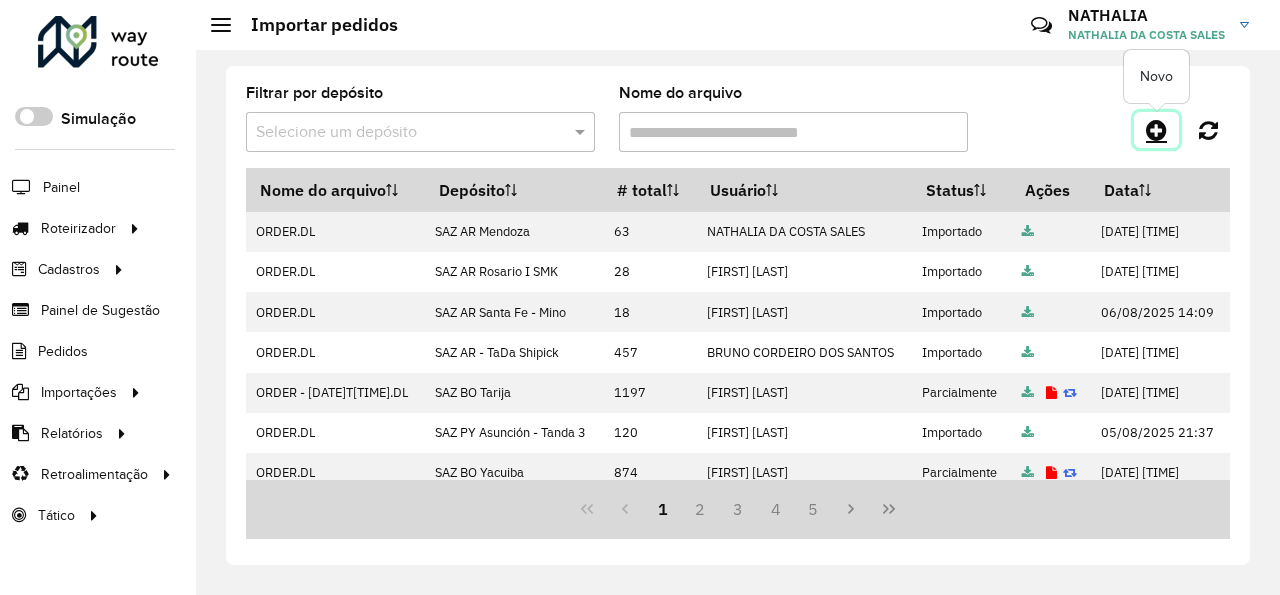 click 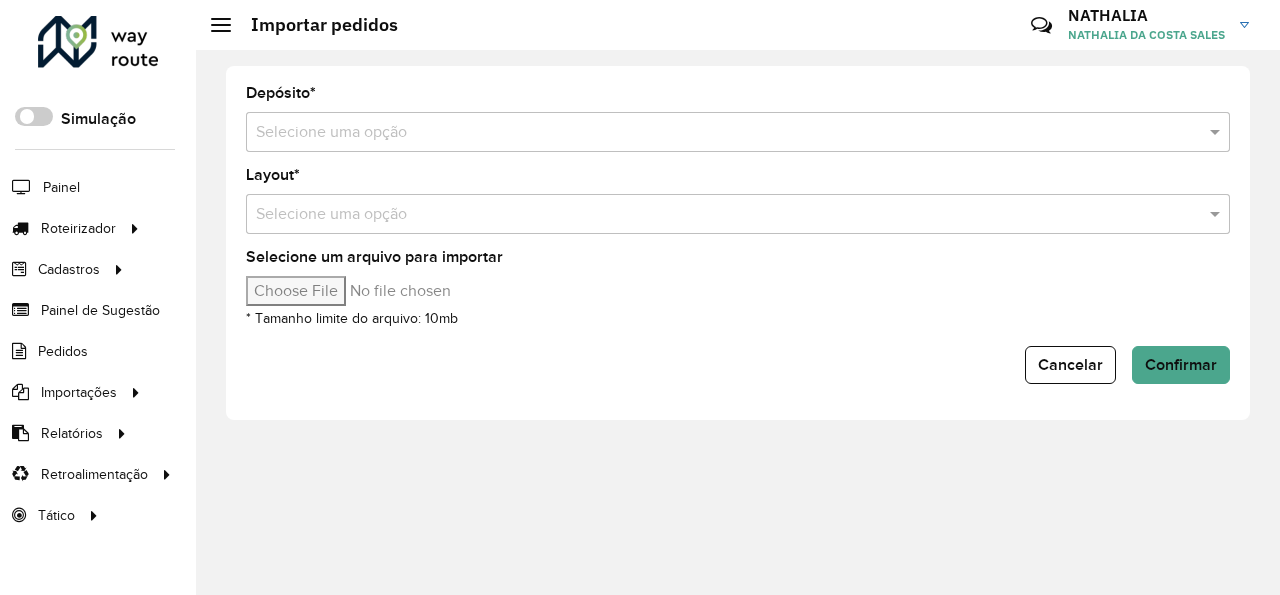 click at bounding box center [718, 133] 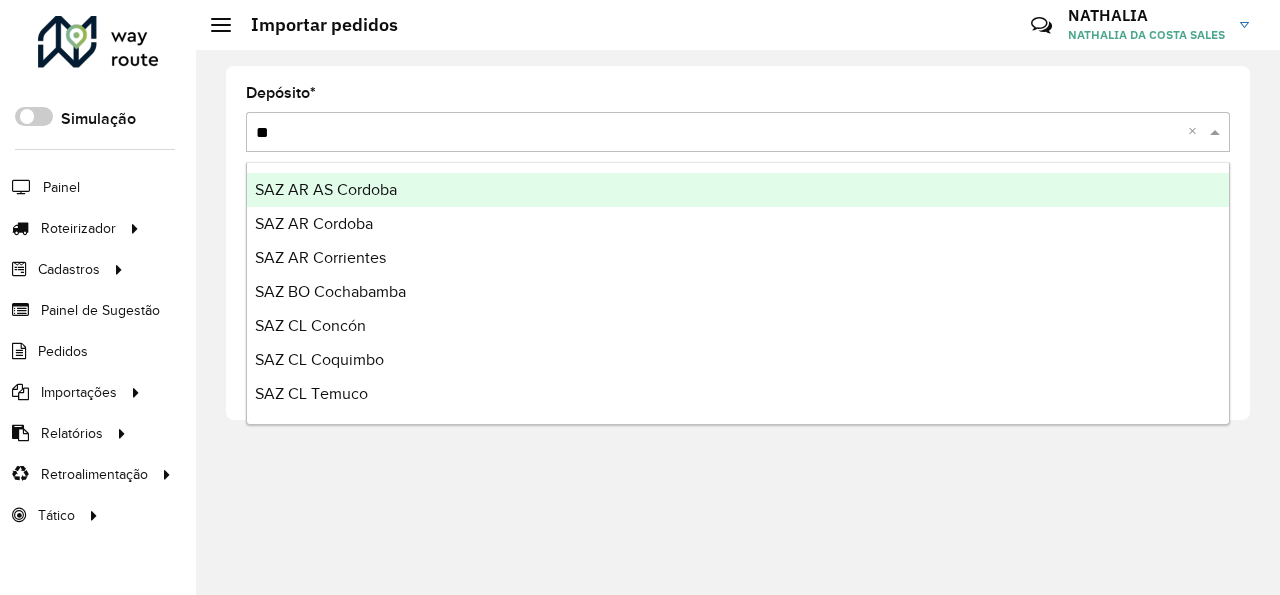 type on "***" 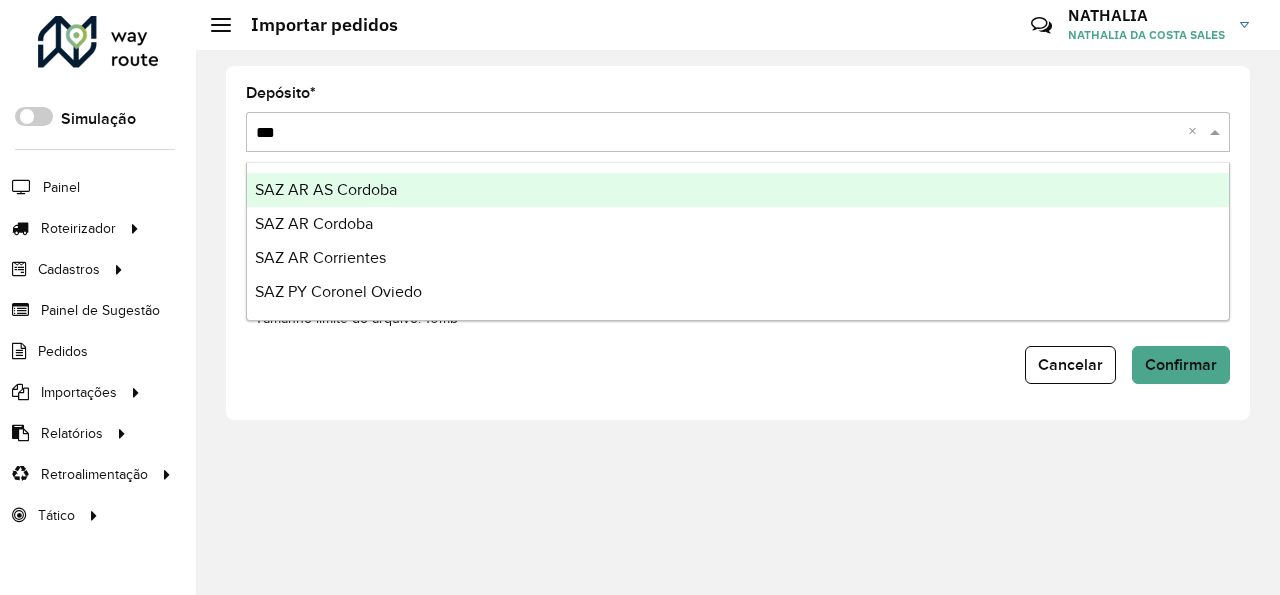click on "SAZ AR AS Cordoba" at bounding box center (738, 190) 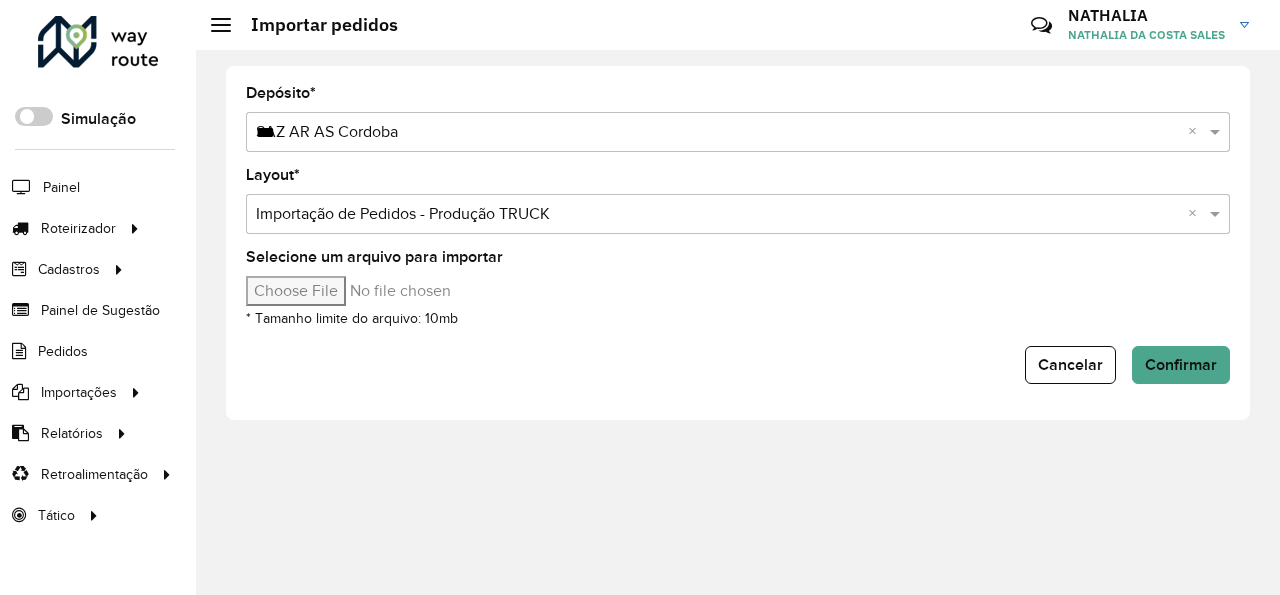 click on "Selecione um arquivo para importar" at bounding box center [416, 291] 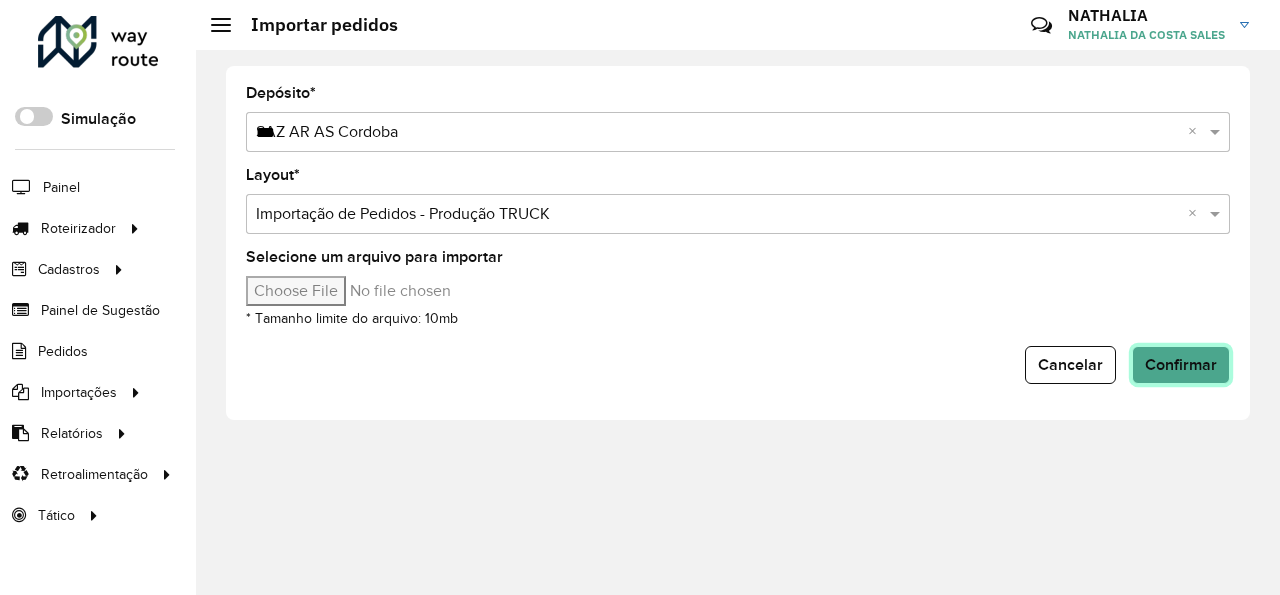click on "Confirmar" 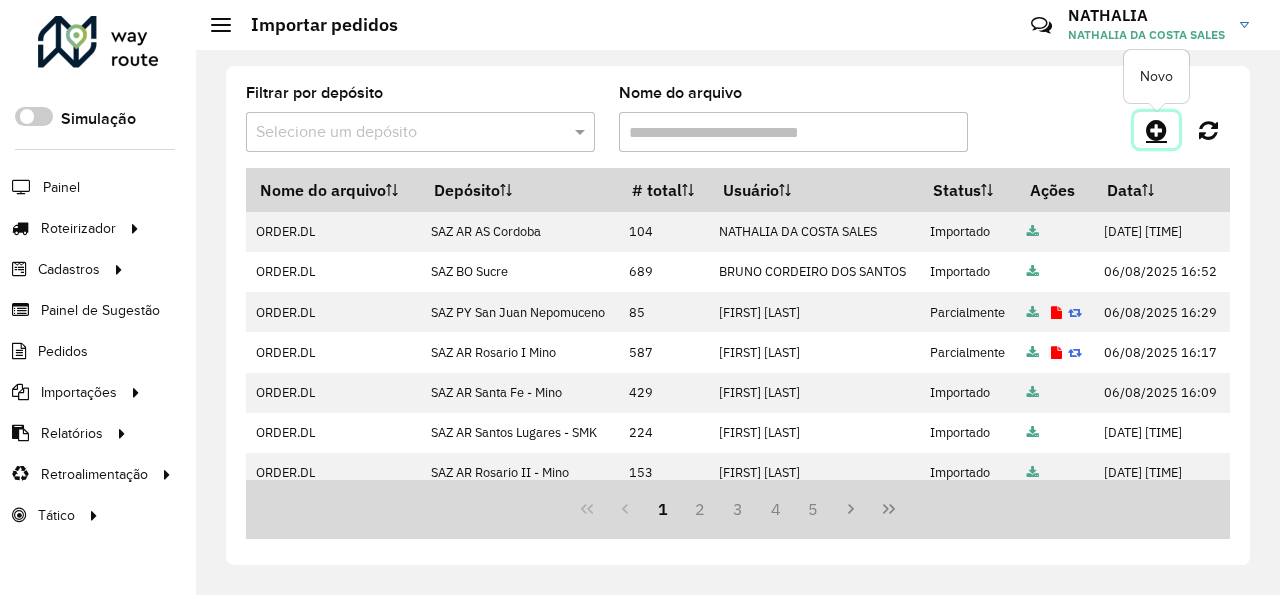 click 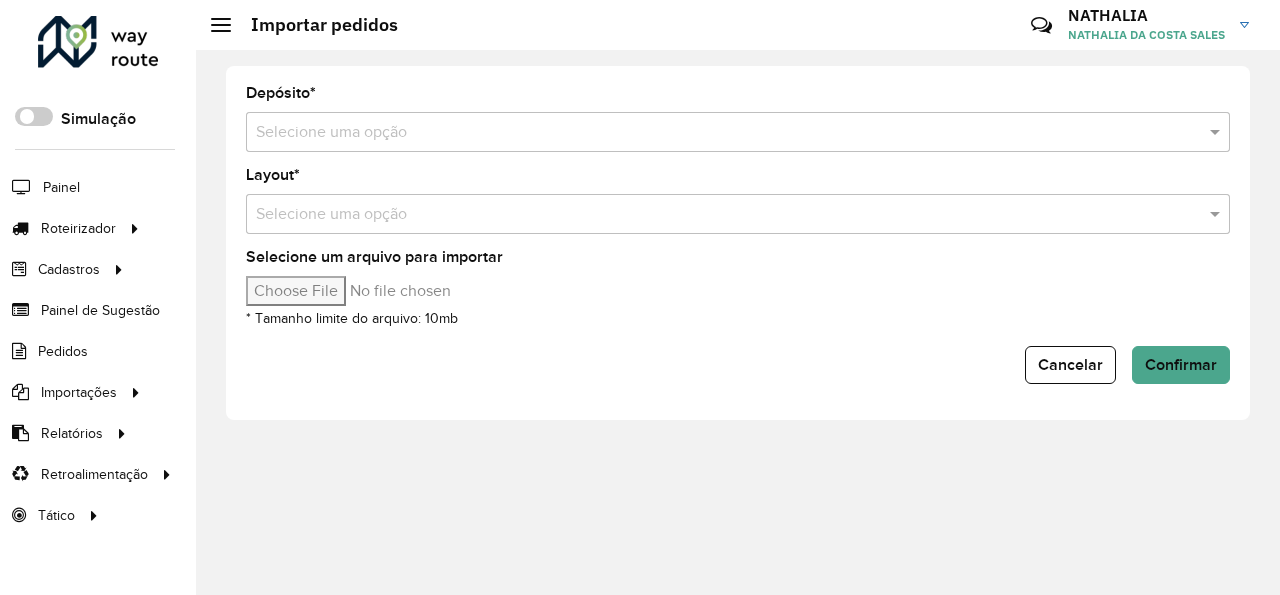 click at bounding box center [718, 133] 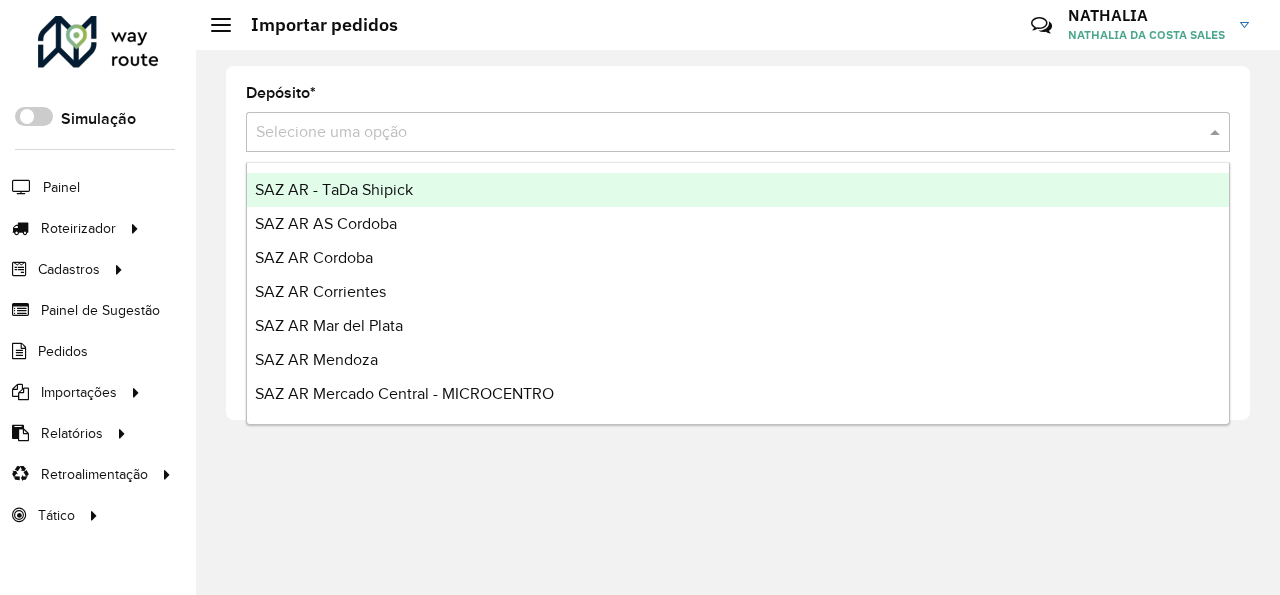 click at bounding box center [718, 133] 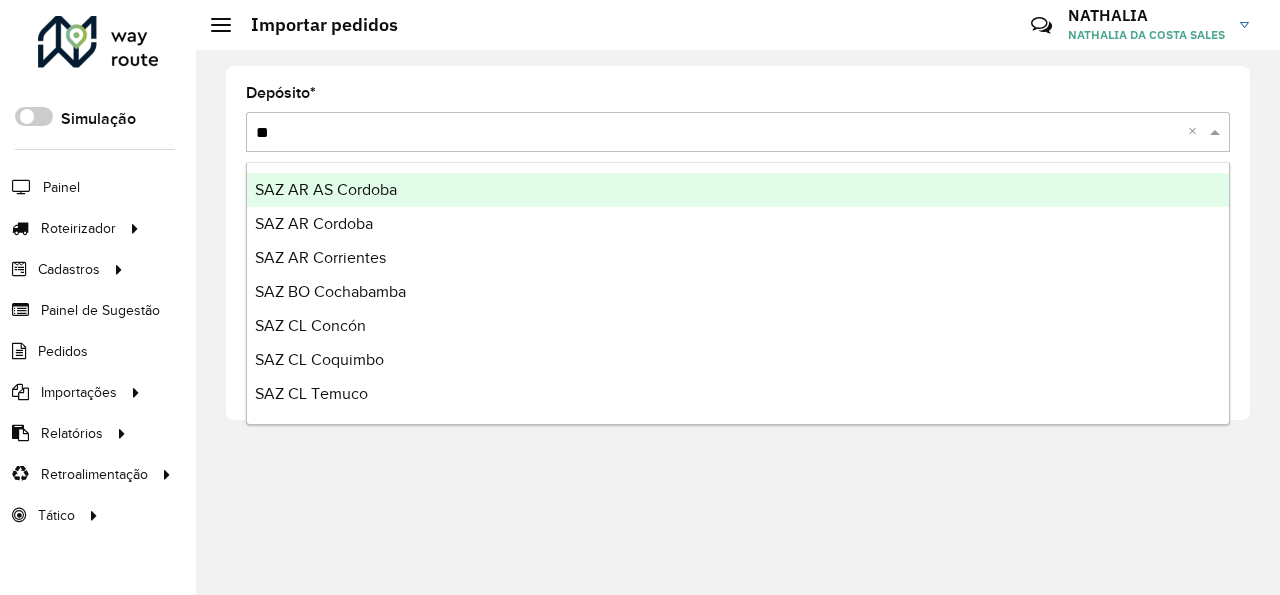 type on "***" 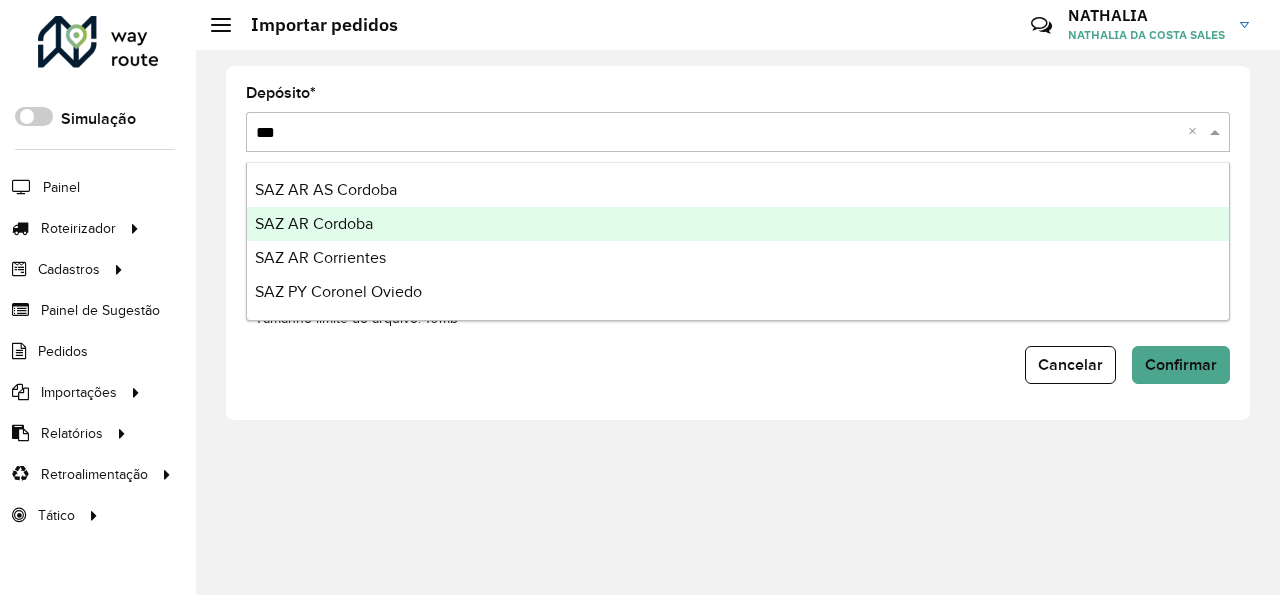 click on "SAZ AR Cordoba" at bounding box center [738, 224] 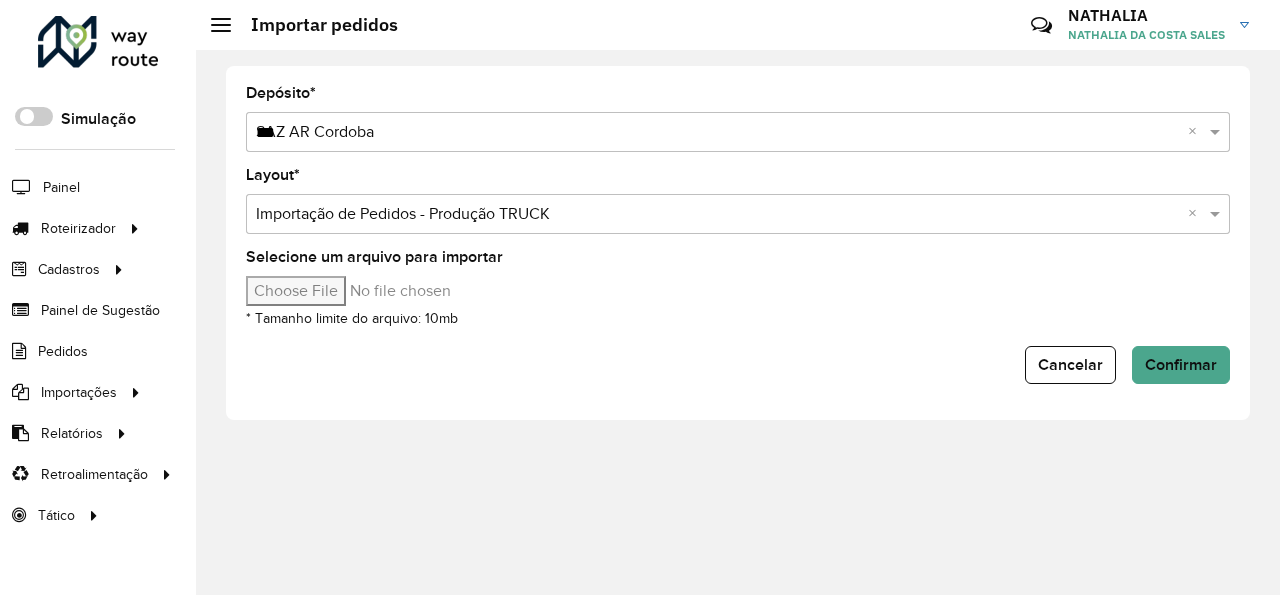 click on "Selecione um arquivo para importar" at bounding box center [416, 291] 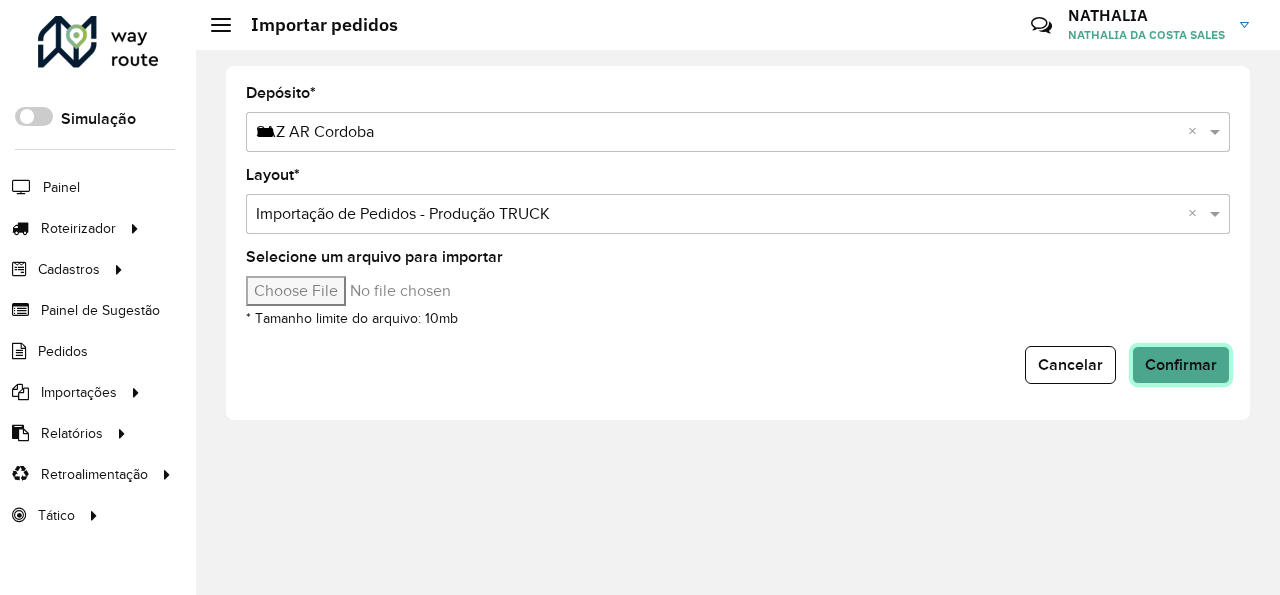 click on "Confirmar" 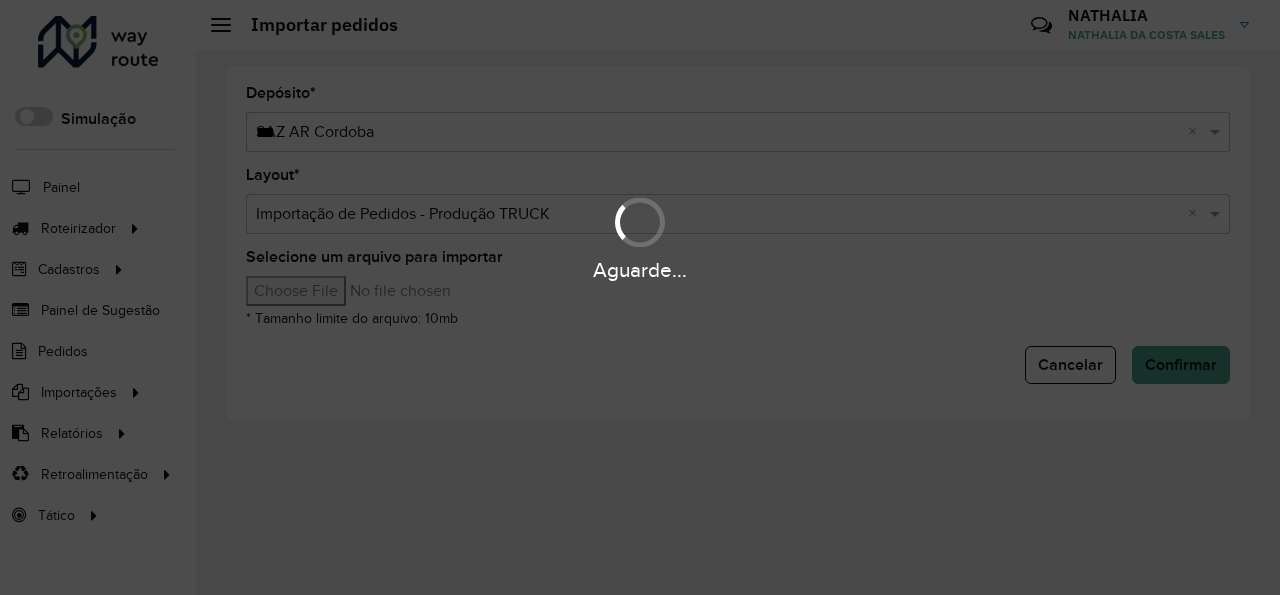click on "Aguarde..." at bounding box center [640, 297] 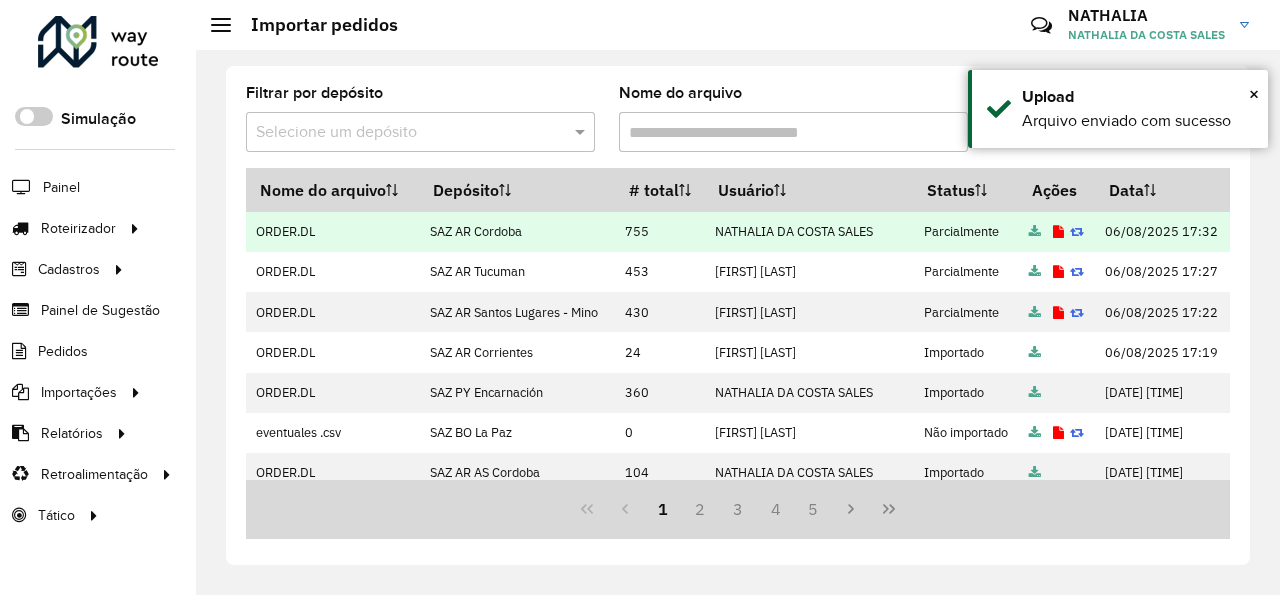 click at bounding box center (1058, 231) 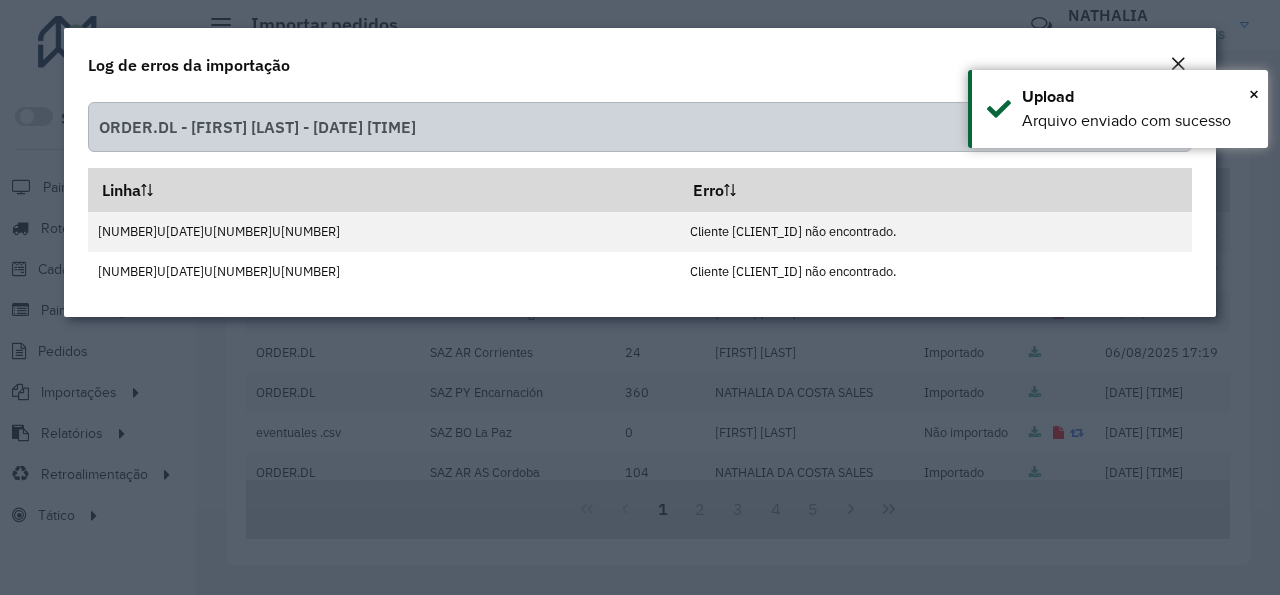 click on "Log de erros da importação  ORDER.DL - NATHALIA DA COSTA SALES - 06/08/2025 17:32   Download   Linha   Erro   00005034761700101U260525013523982U0700N000000001.0000021.9600   Cliente 0000503476 não encontrado.   00005034761300101U290525013523983U0700N000000001.0000021.9600   Cliente 0000503476 não encontrado." 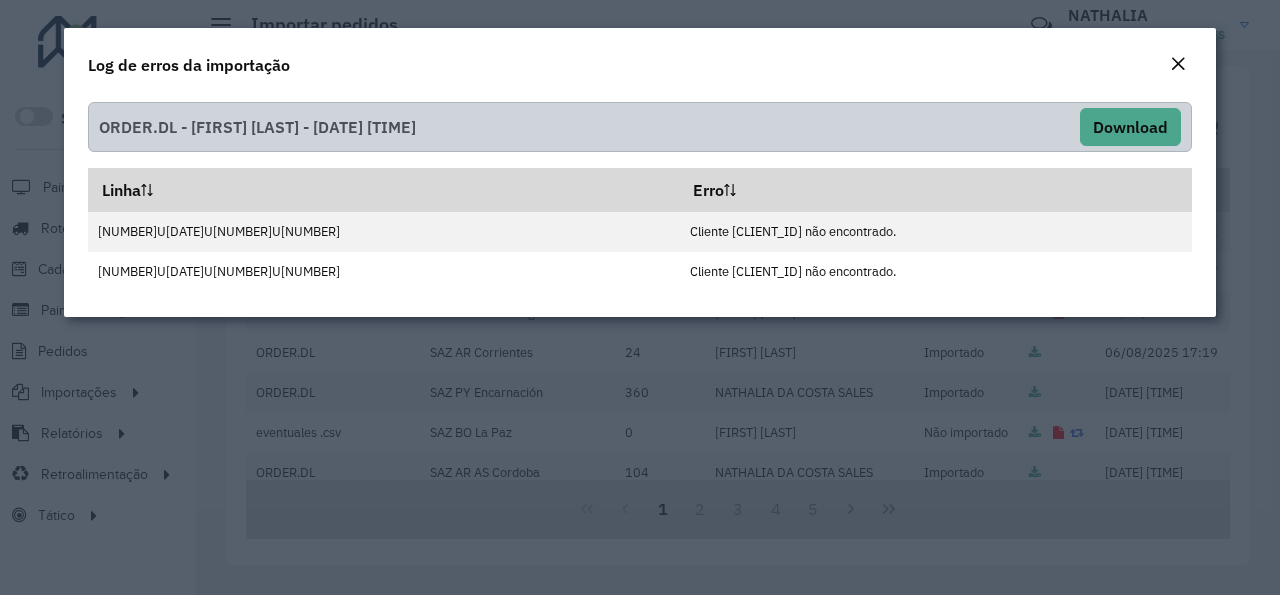 click 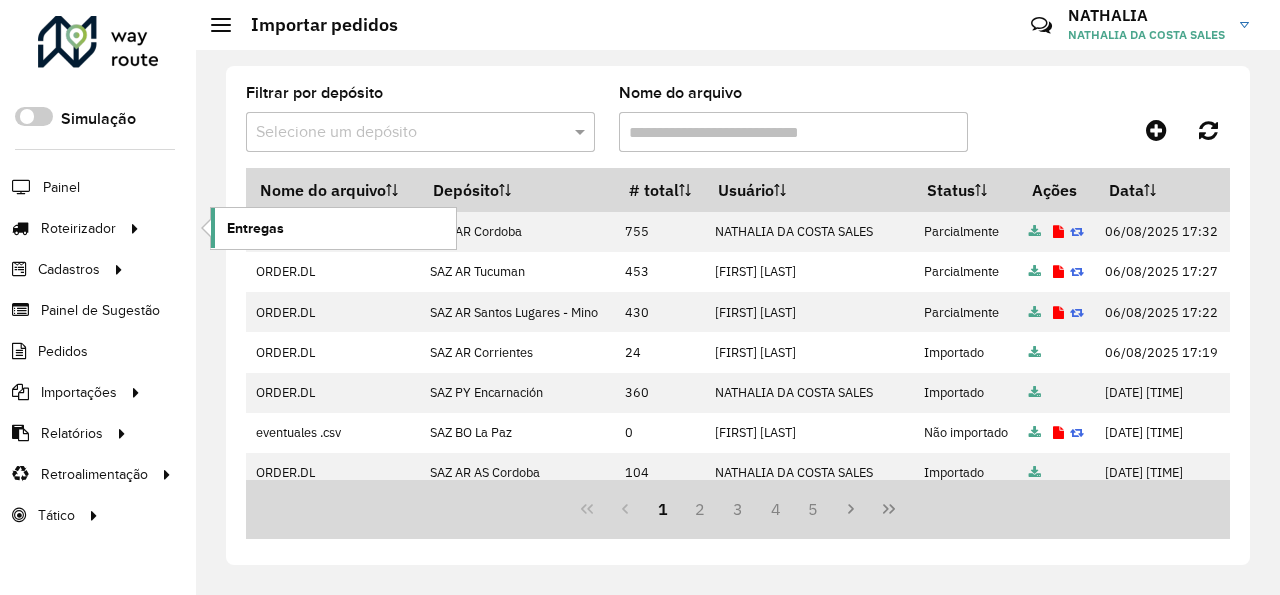 click on "Entregas" 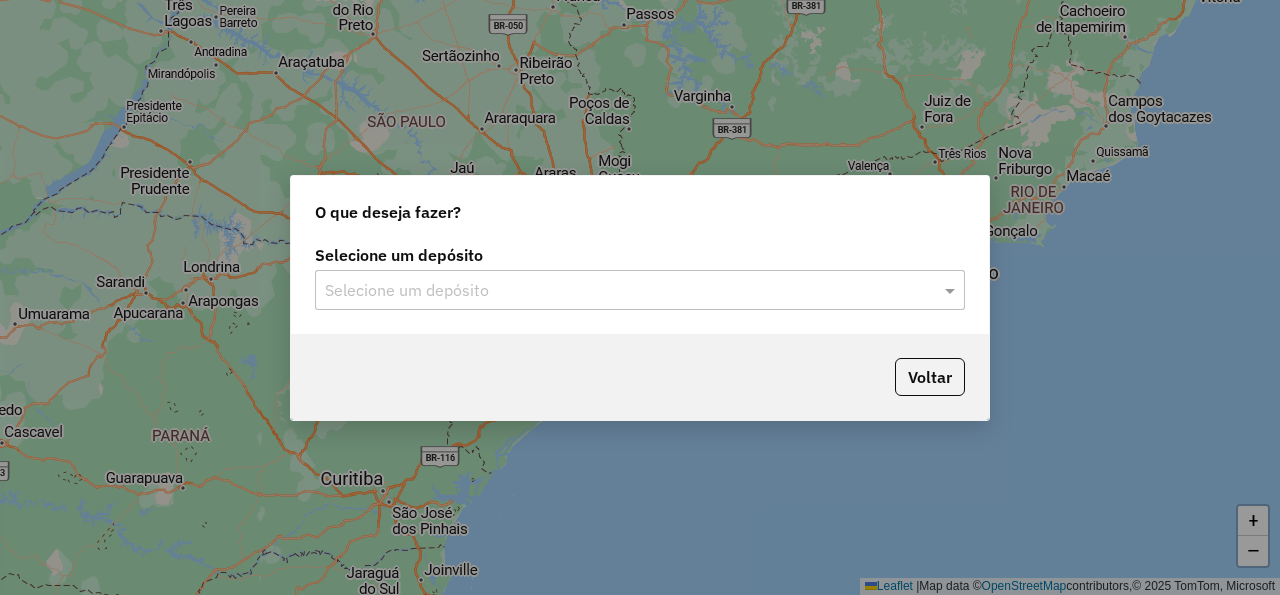 scroll, scrollTop: 0, scrollLeft: 0, axis: both 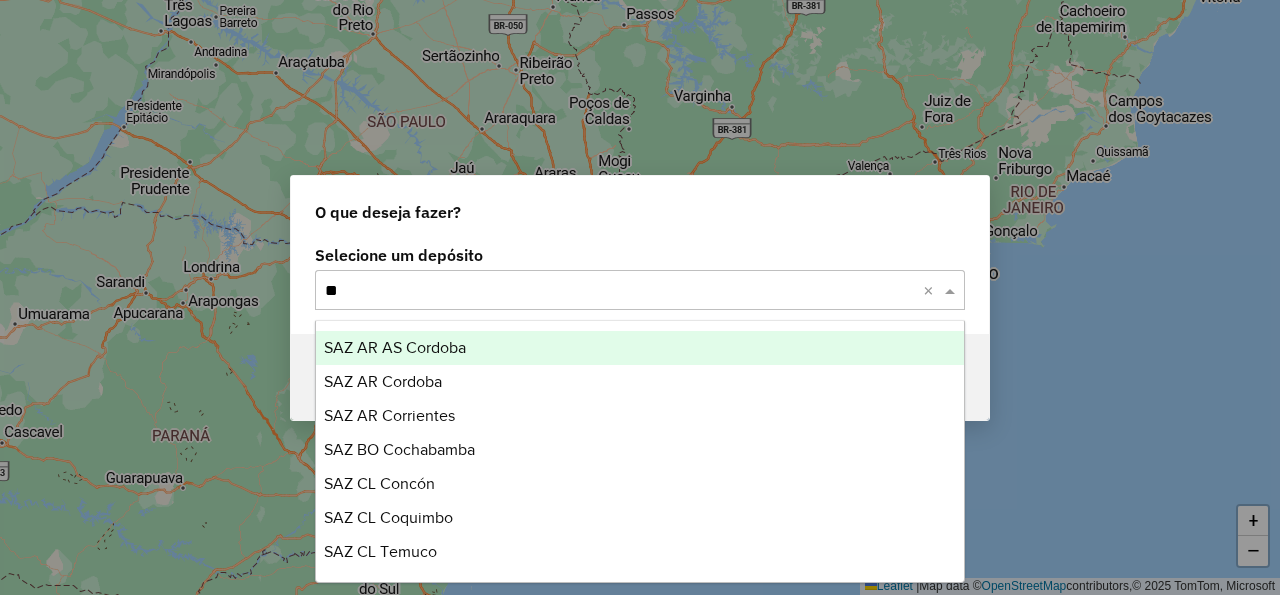 type on "***" 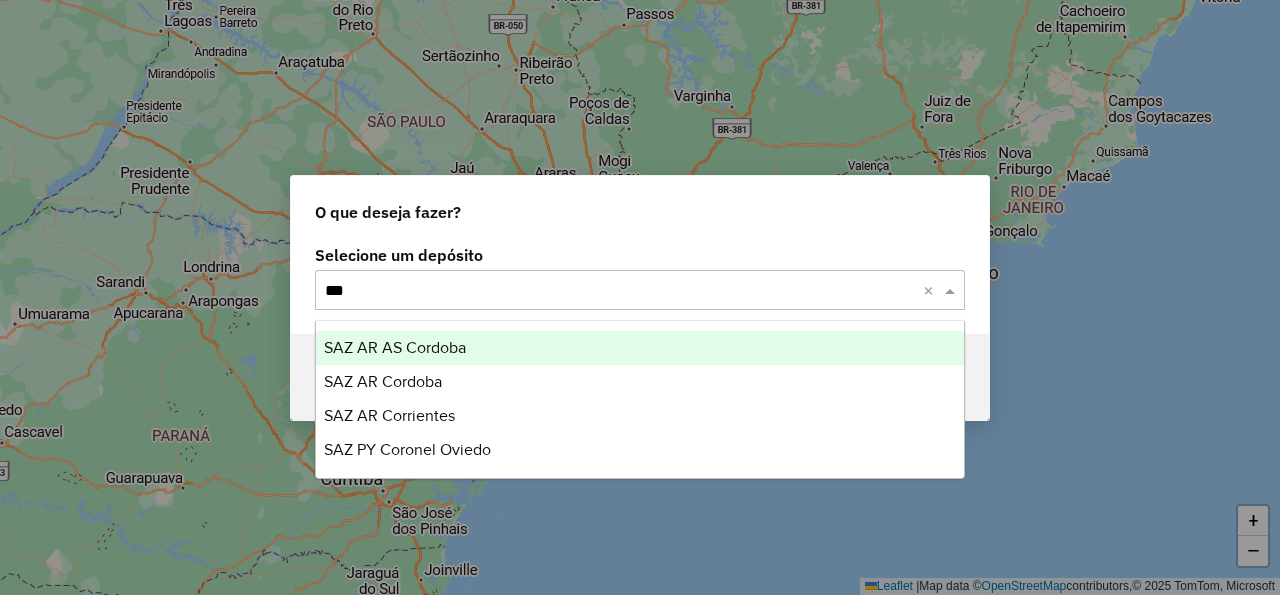 click on "SAZ AR AS Cordoba" at bounding box center (640, 348) 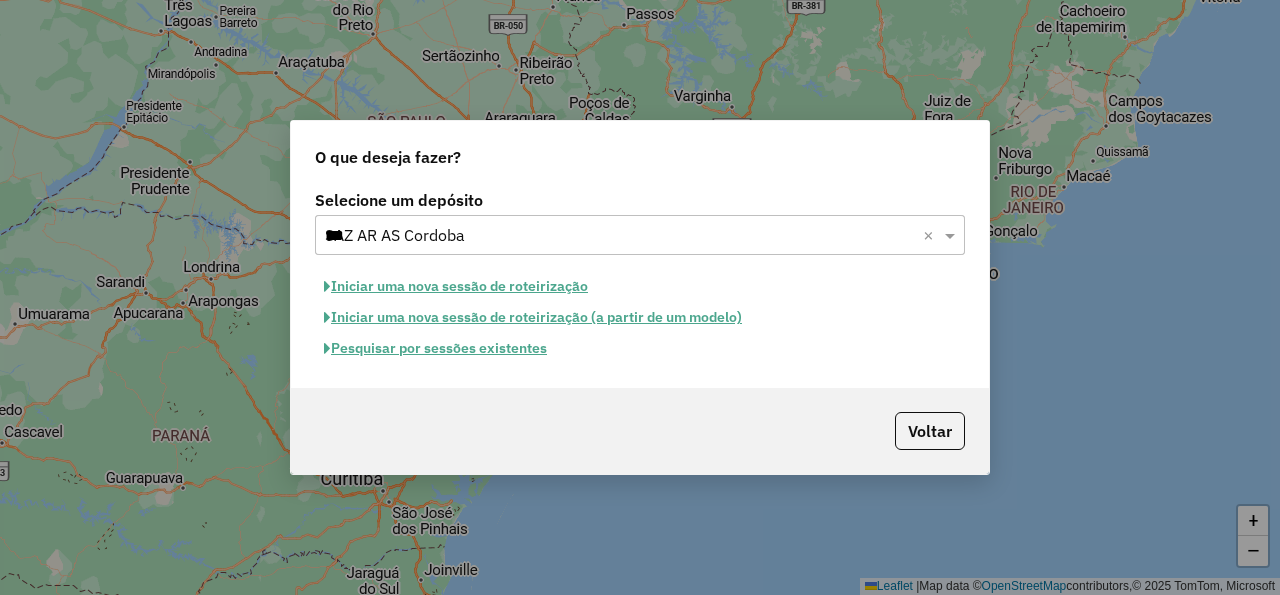 click on "Selecione um depósito Selecione um depósito × SAZ AR AS Cordoba *** ×  Iniciar uma nova sessão de roteirização   Iniciar uma nova sessão de roteirização (a partir de um modelo)   Pesquisar por sessões existentes" 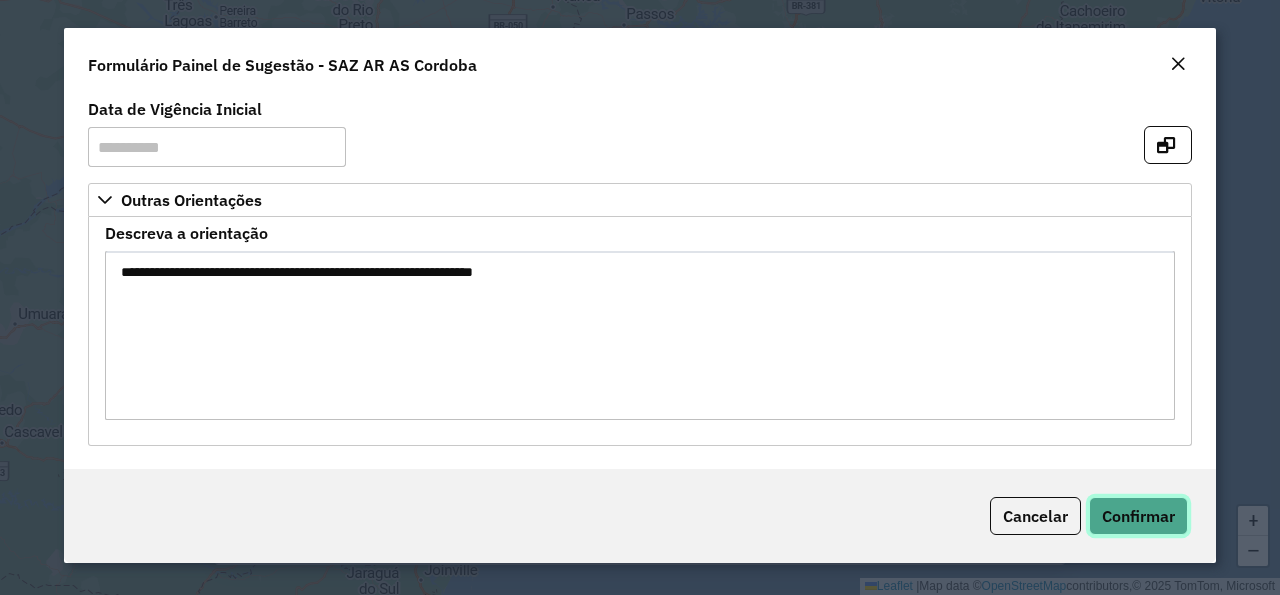 click on "Confirmar" 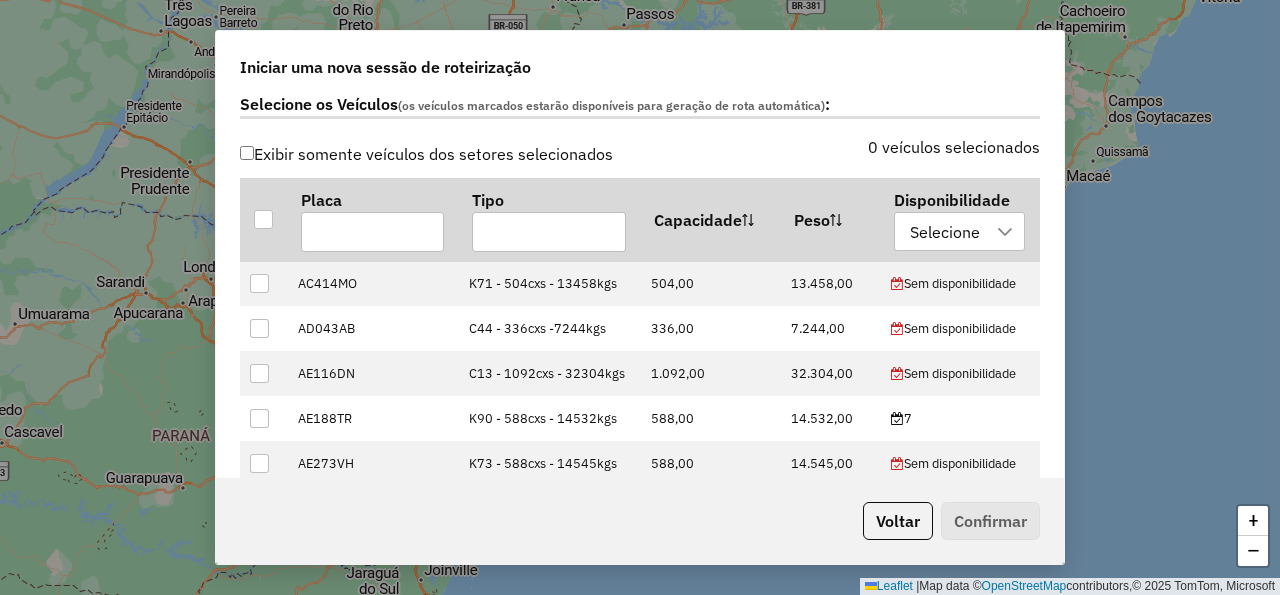 scroll, scrollTop: 600, scrollLeft: 0, axis: vertical 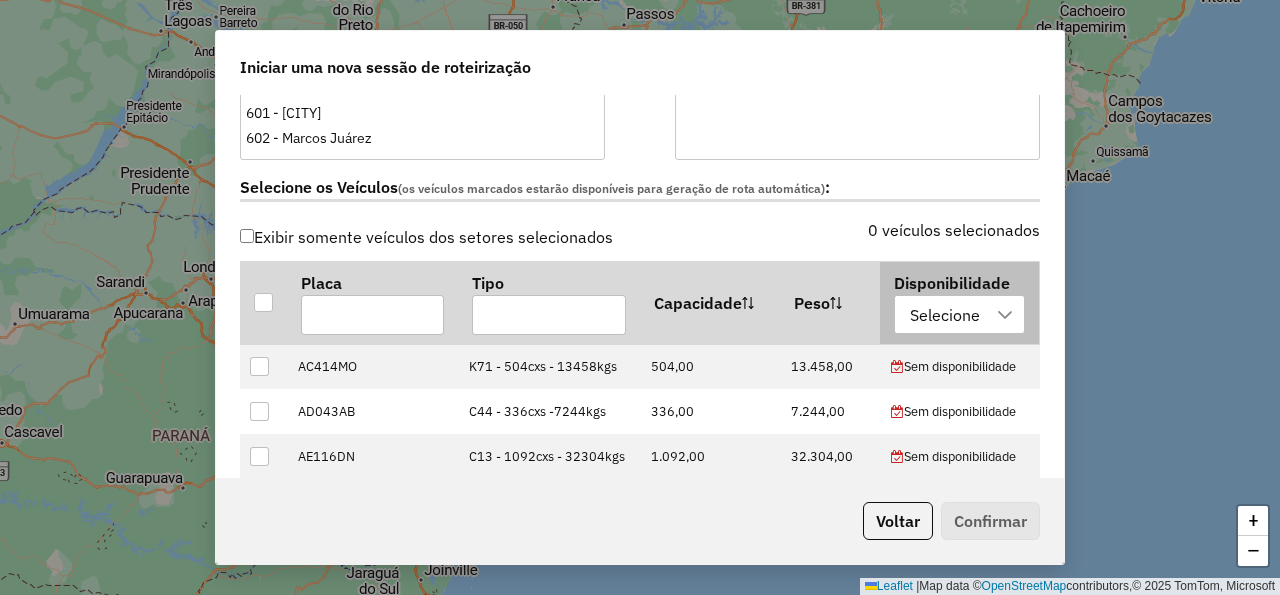 click on "Selecione" at bounding box center (945, 315) 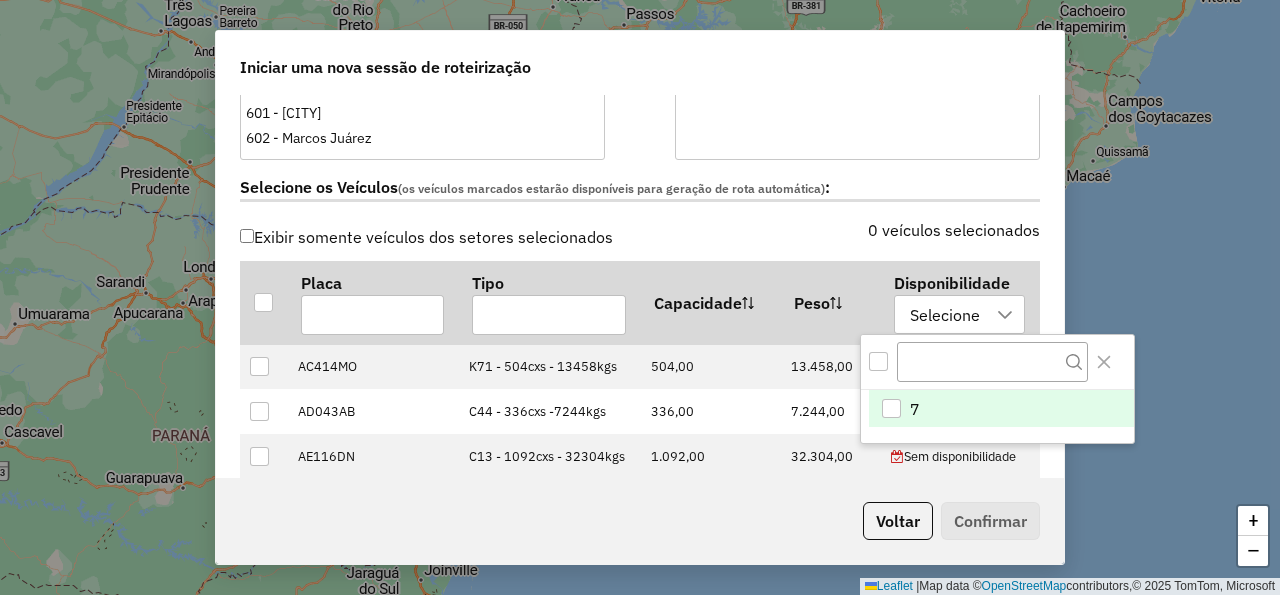 click at bounding box center [891, 408] 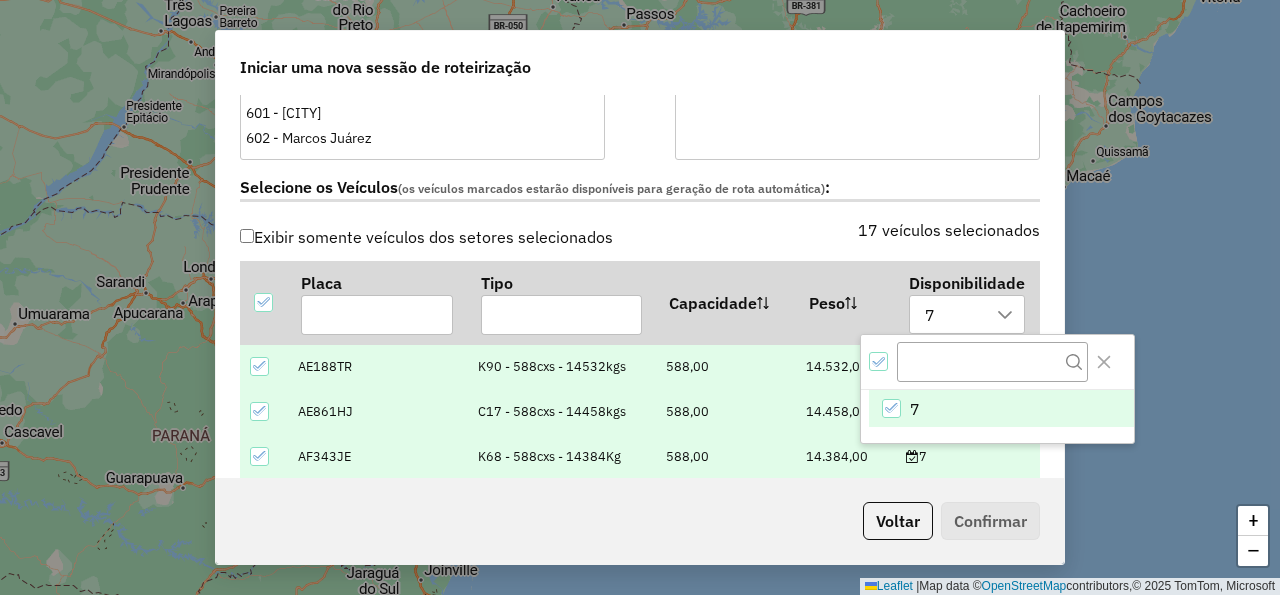 click on "Selecione os Veículos  (os veículos marcados estarão disponíveis para geração de rota automática) :" 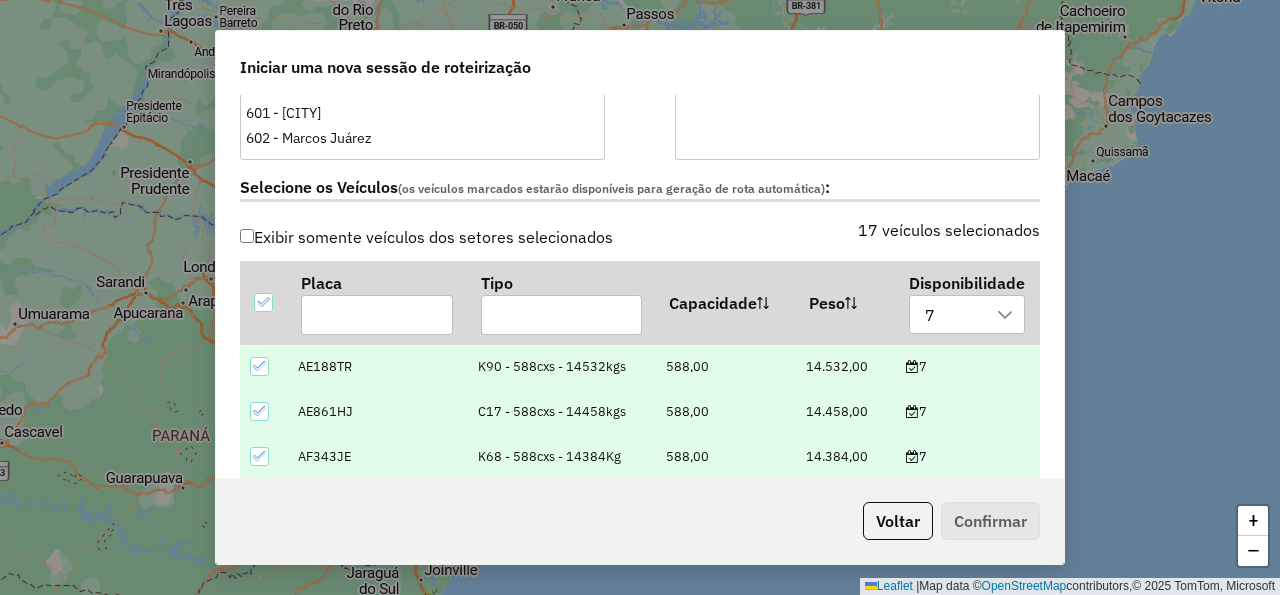click on "(os veículos marcados estarão disponíveis para geração de rota automática)" 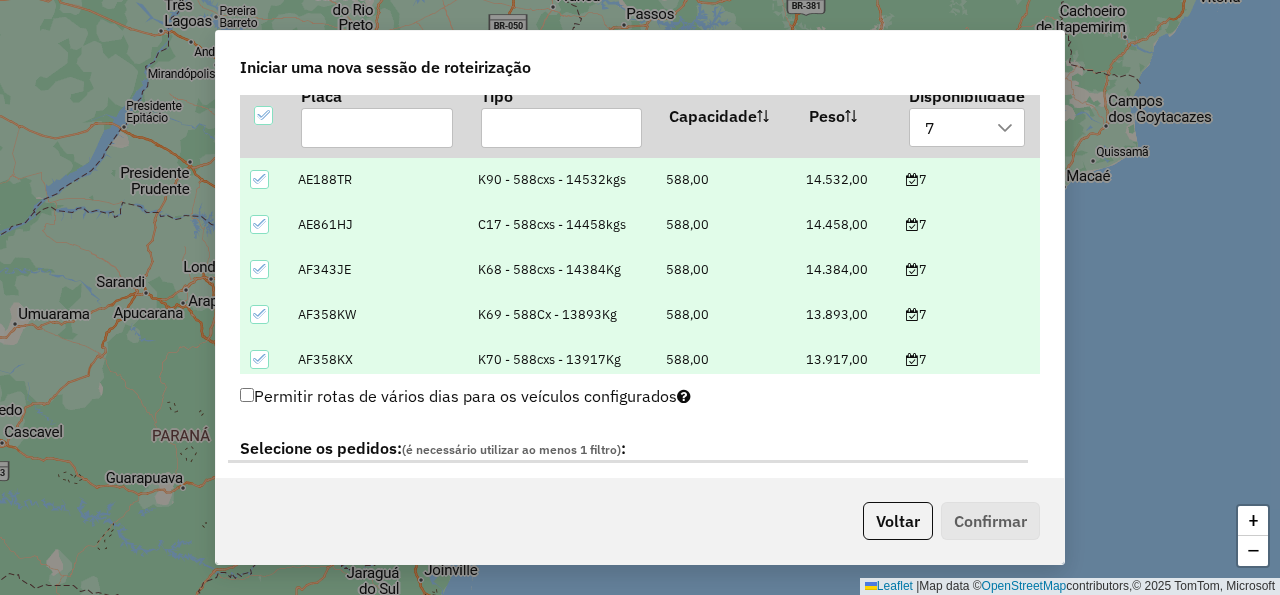 scroll, scrollTop: 960, scrollLeft: 0, axis: vertical 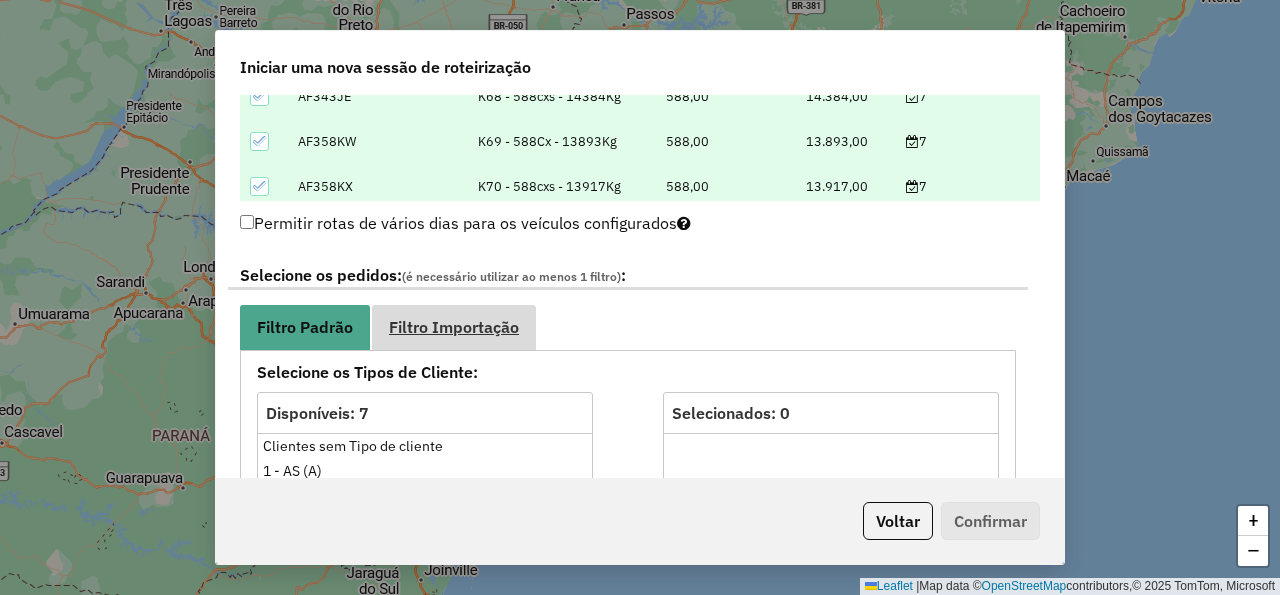 click on "Filtro Importação" at bounding box center [454, 327] 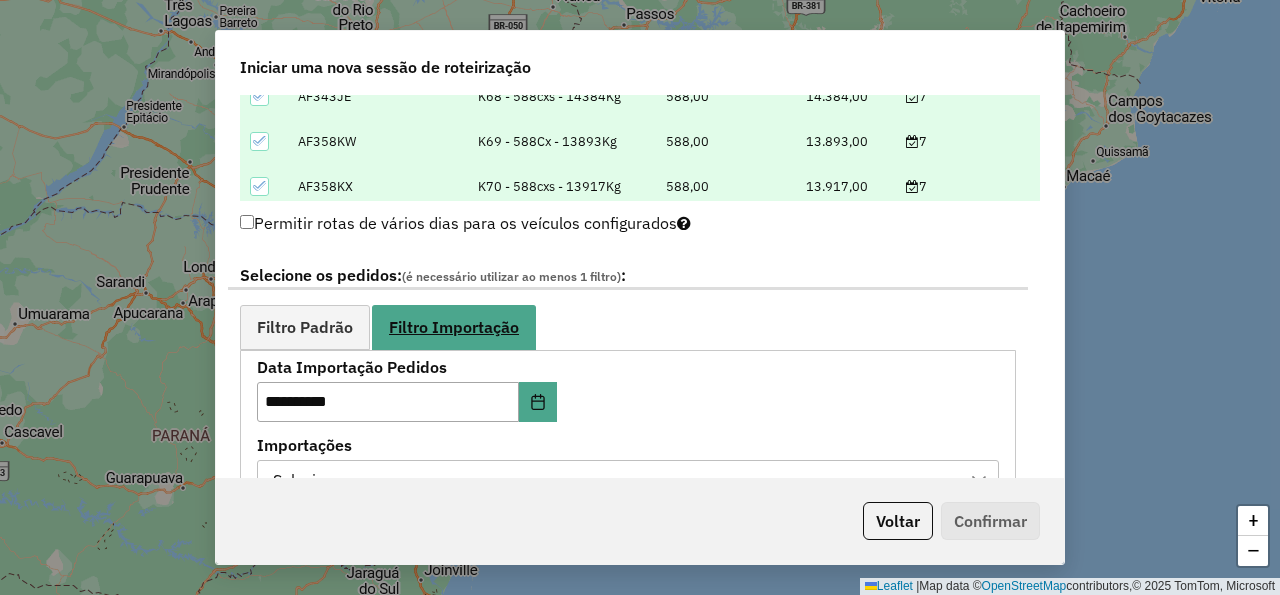 click on "Filtro Importação" at bounding box center (454, 327) 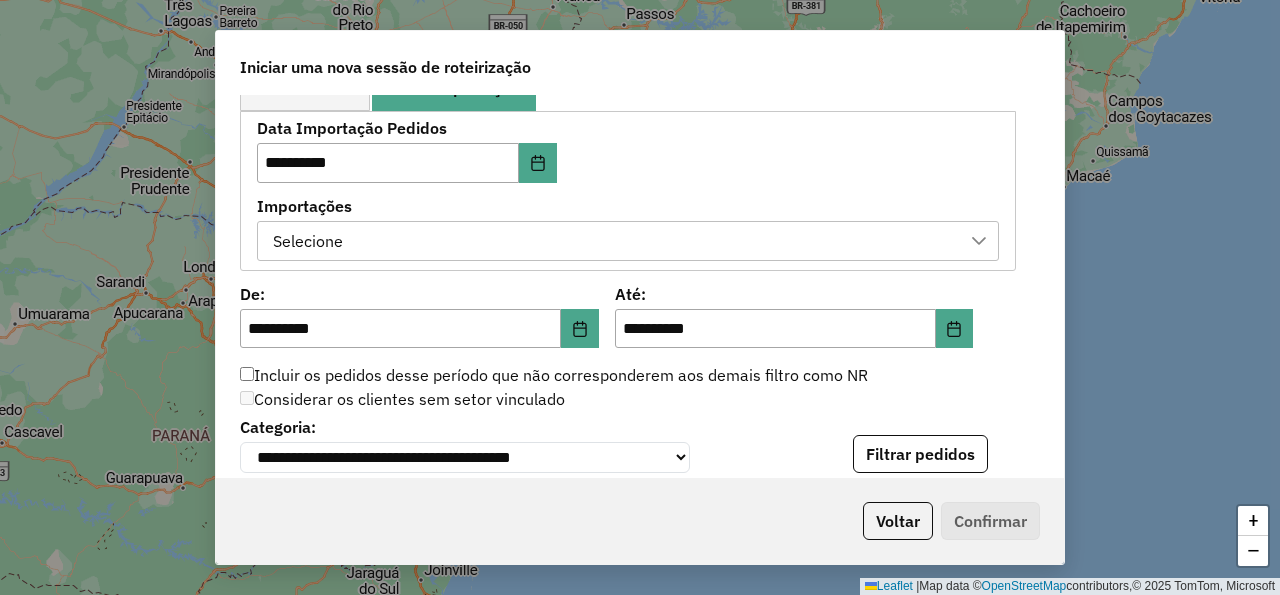 scroll, scrollTop: 1200, scrollLeft: 0, axis: vertical 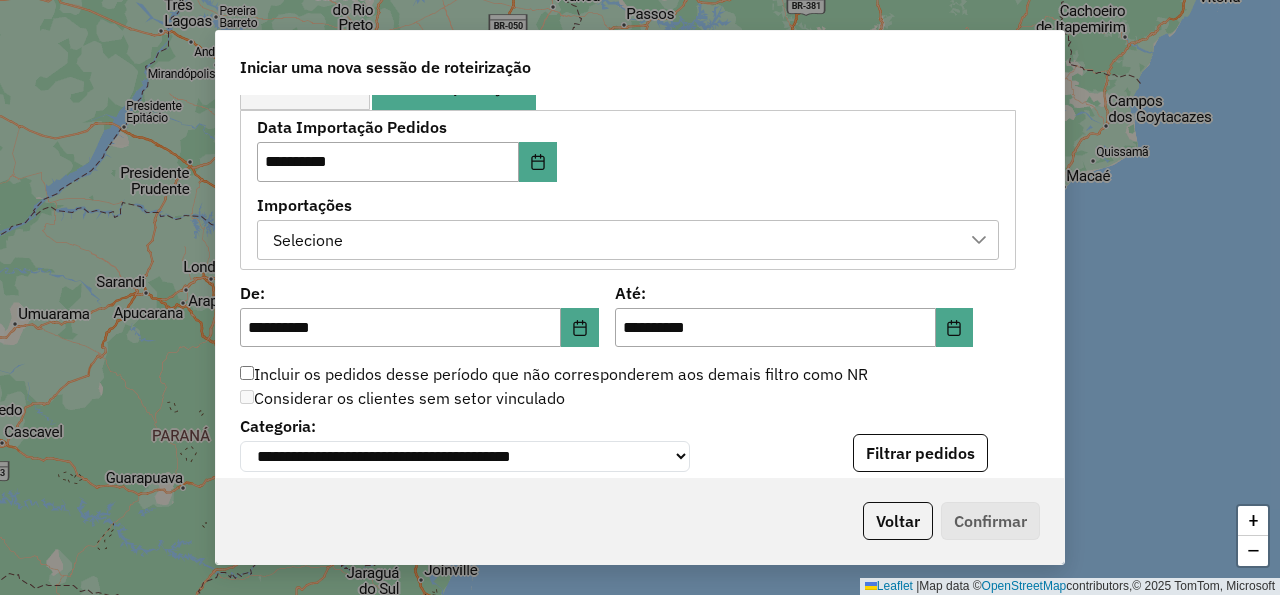 click on "Selecione" at bounding box center (613, 240) 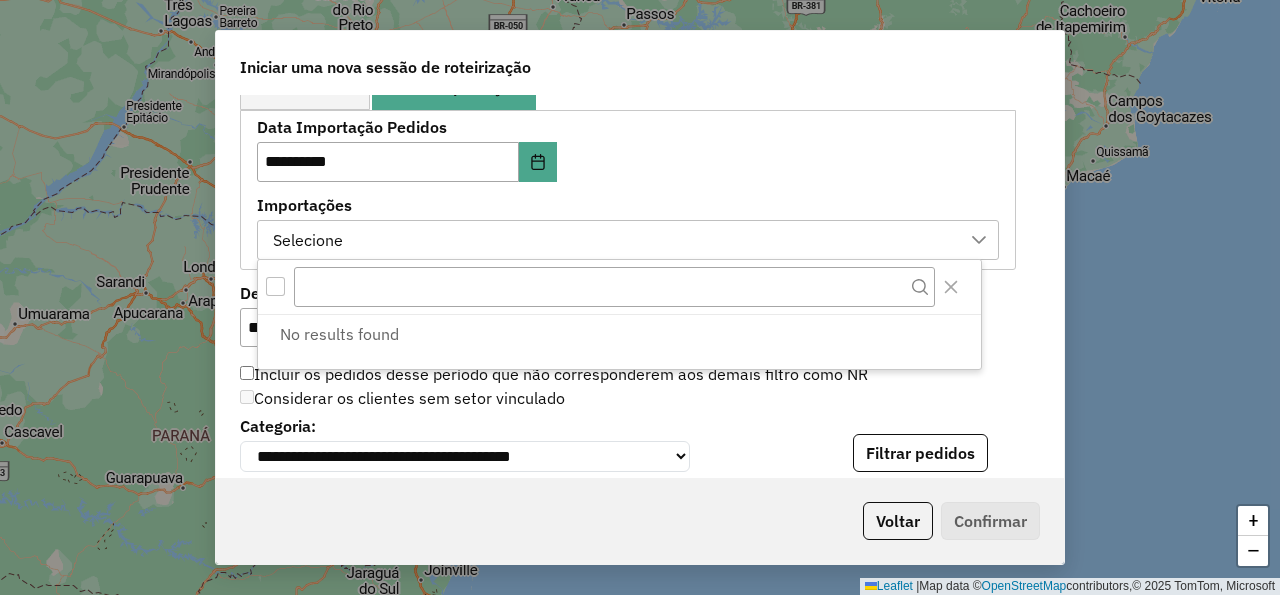 click on "**********" at bounding box center (628, 189) 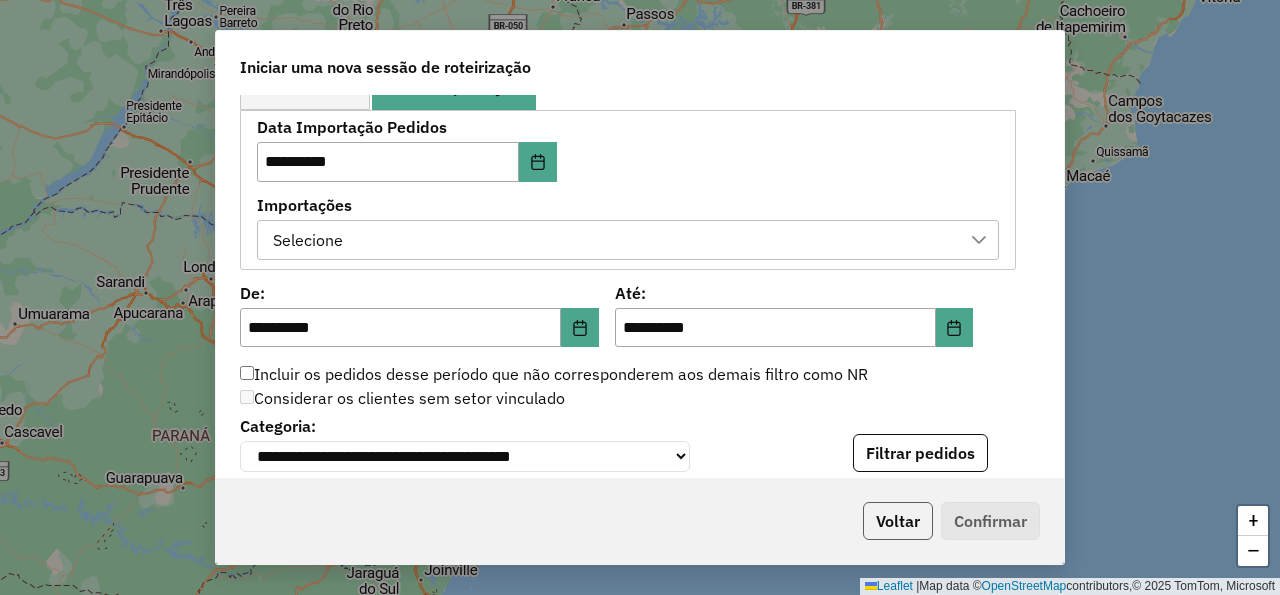 click on "Voltar" 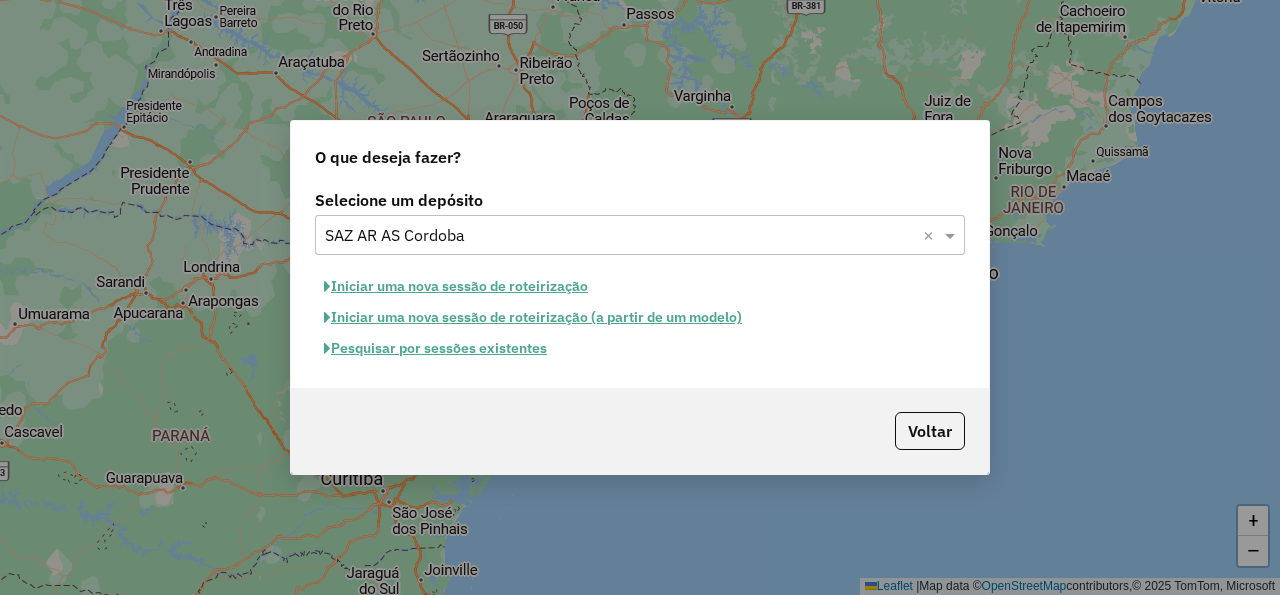 scroll, scrollTop: 1162, scrollLeft: 0, axis: vertical 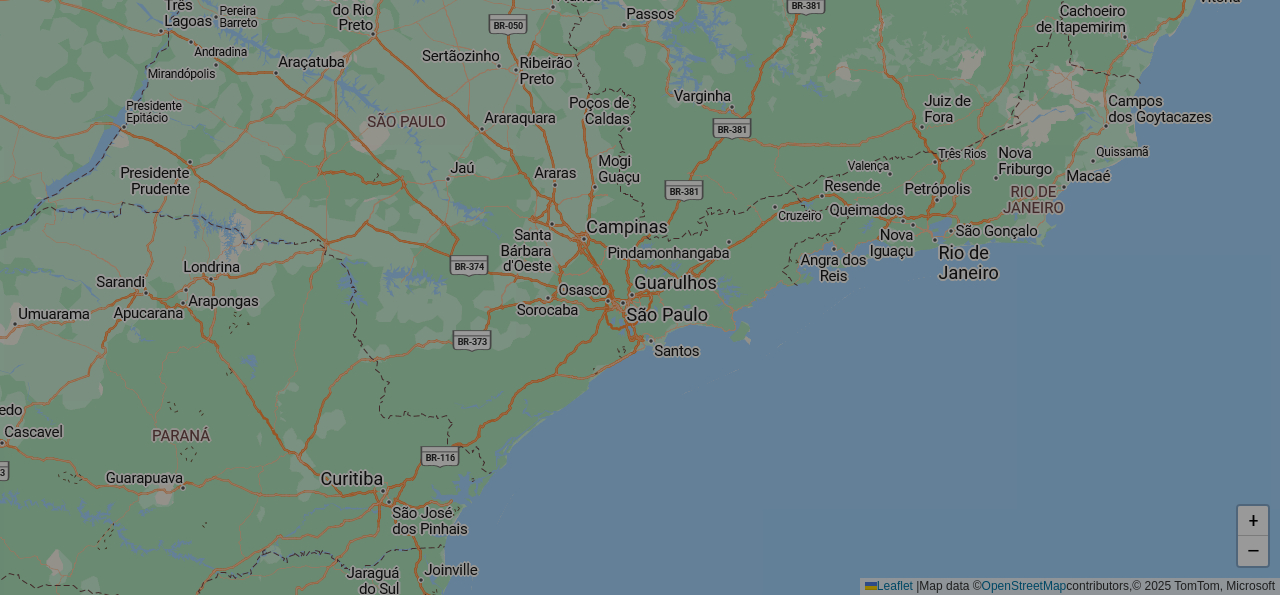 select on "*" 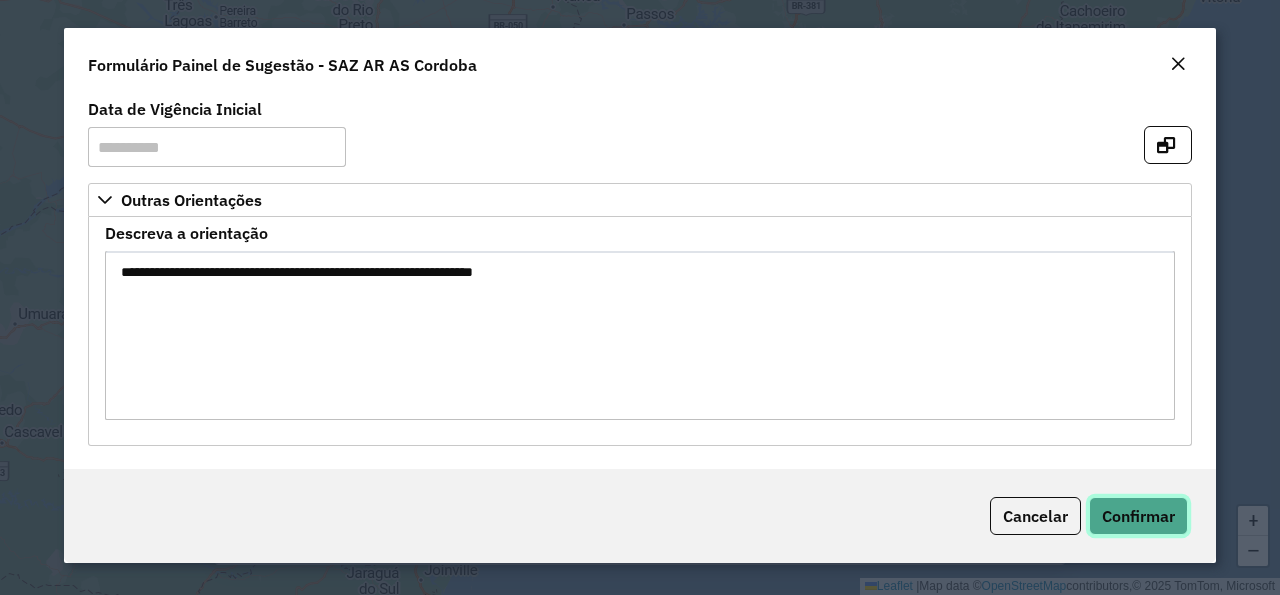 click on "Confirmar" 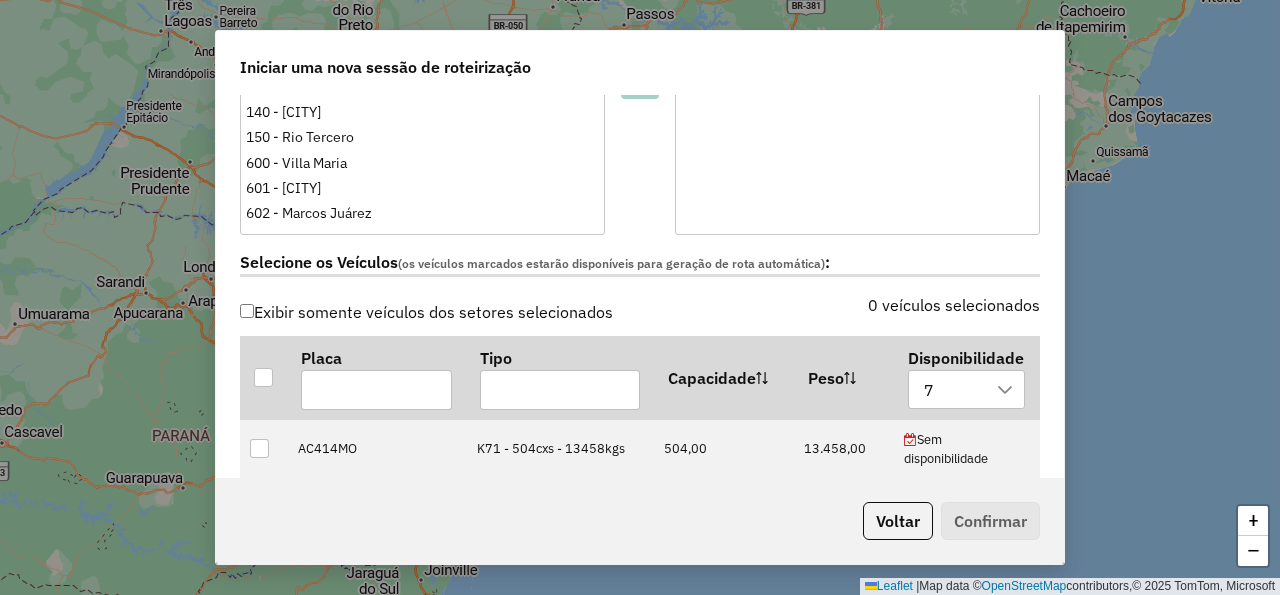 scroll, scrollTop: 720, scrollLeft: 0, axis: vertical 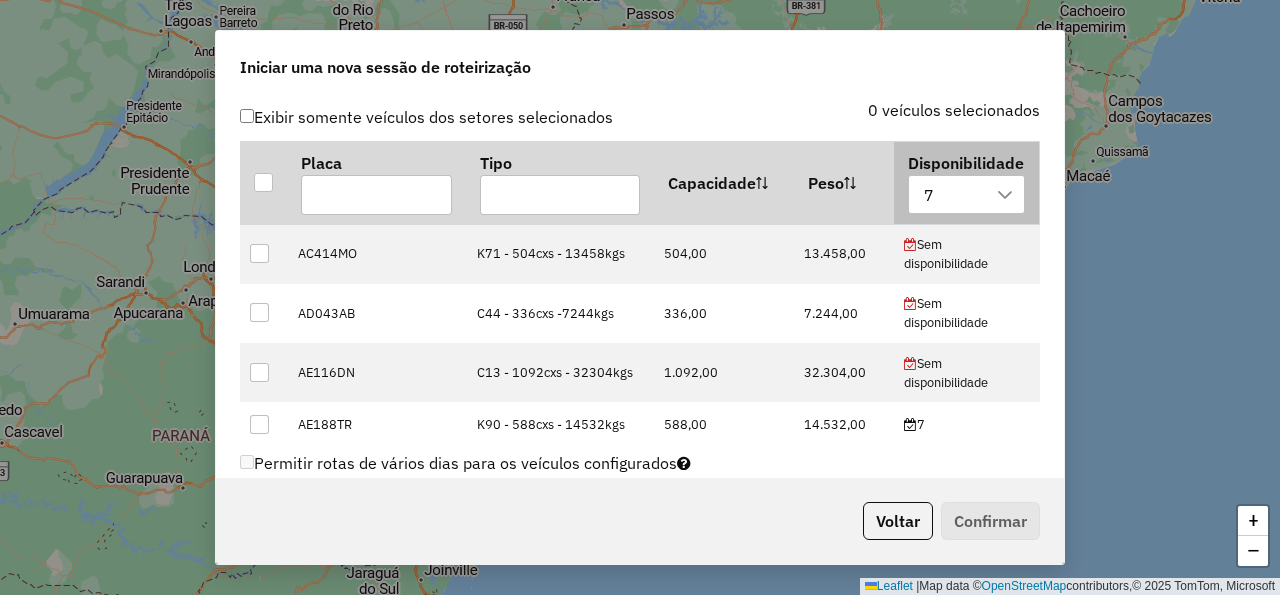 click on "7" at bounding box center (952, 195) 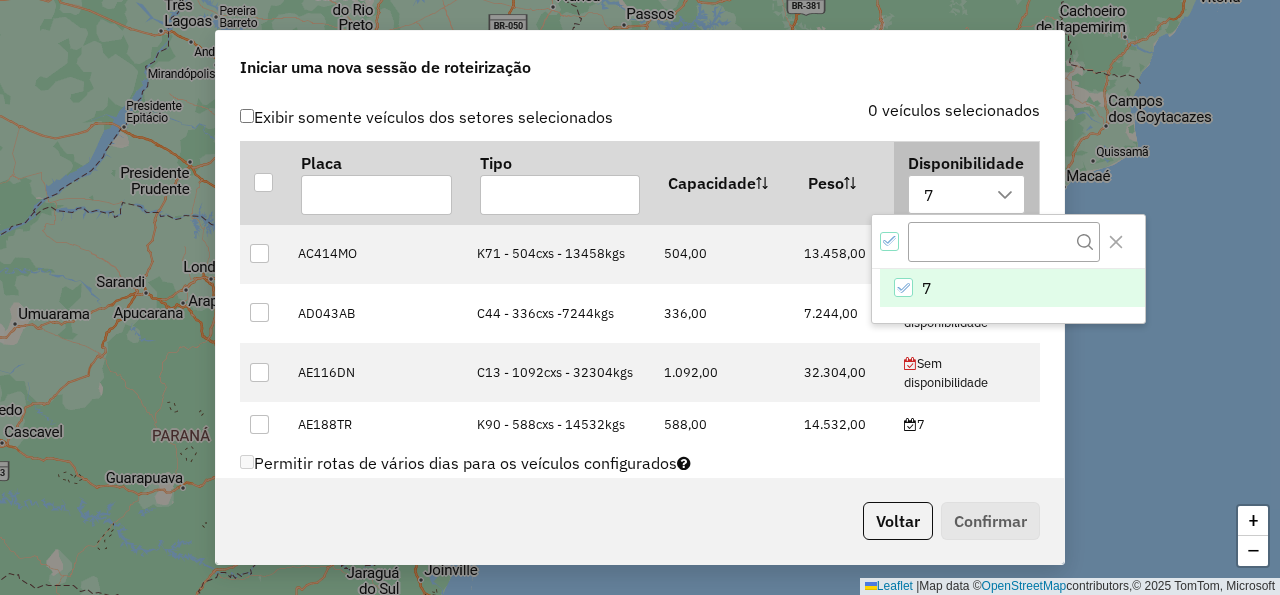 scroll, scrollTop: 14, scrollLeft: 105, axis: both 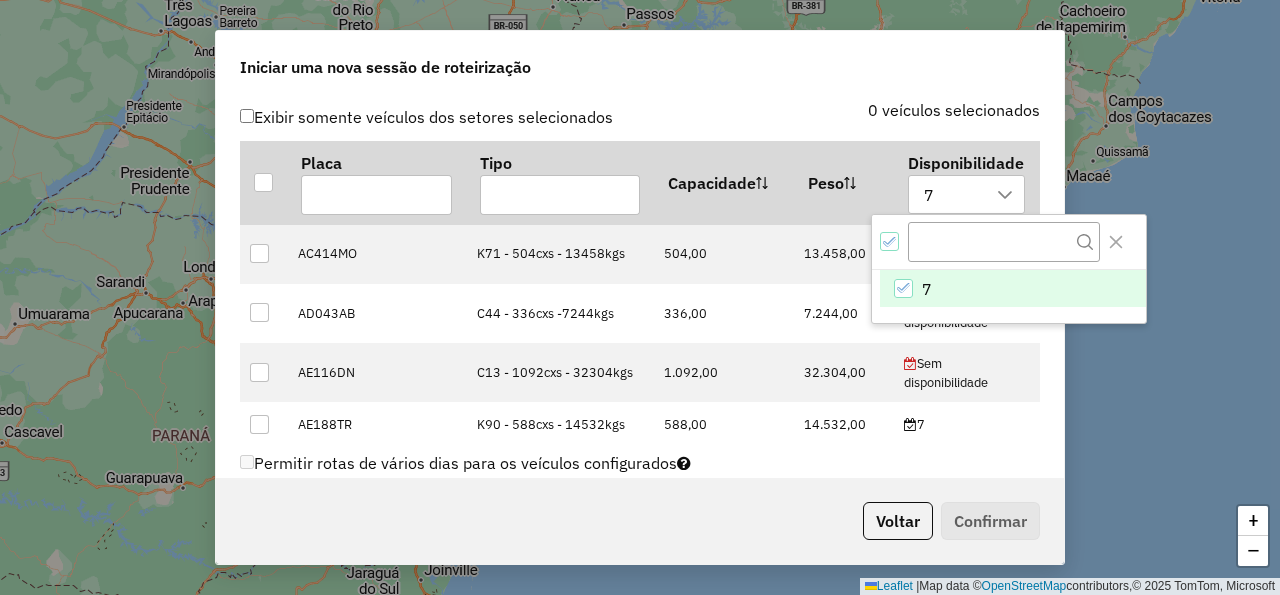 click on "0 veículos selecionados" 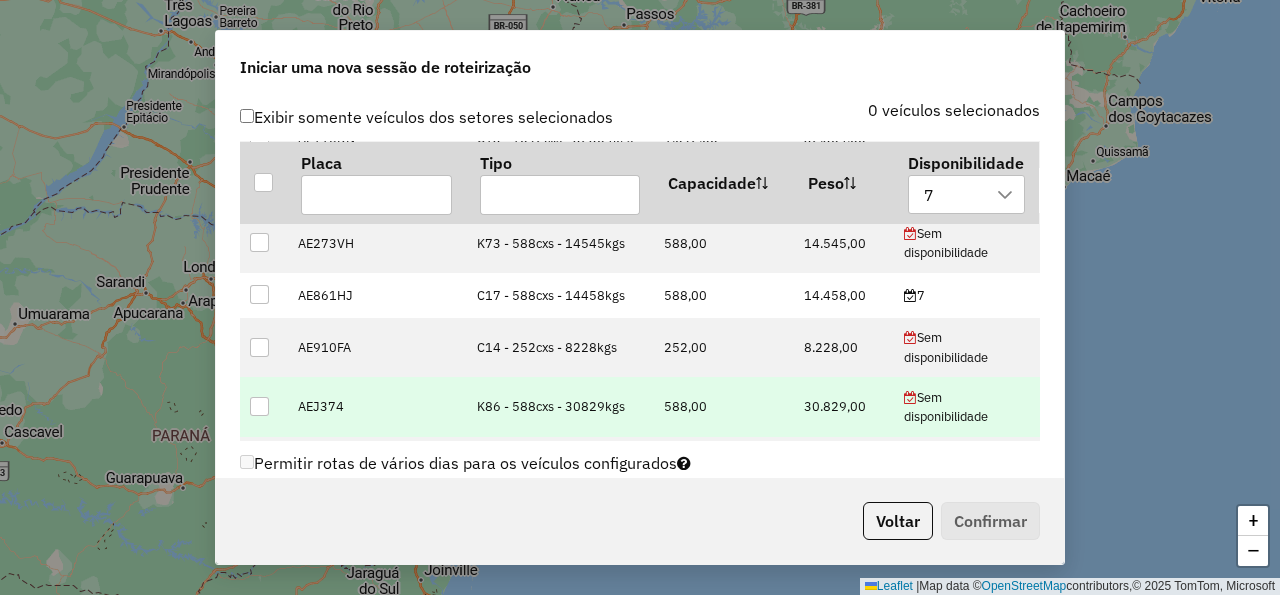 scroll, scrollTop: 240, scrollLeft: 0, axis: vertical 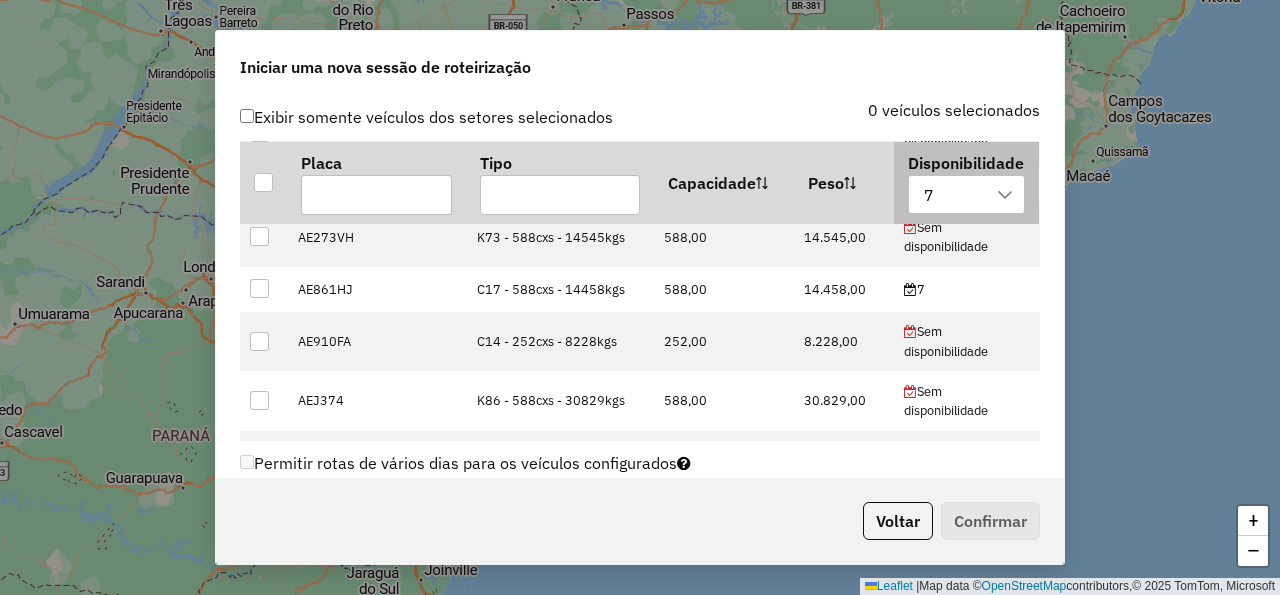 click on "7" at bounding box center [952, 194] 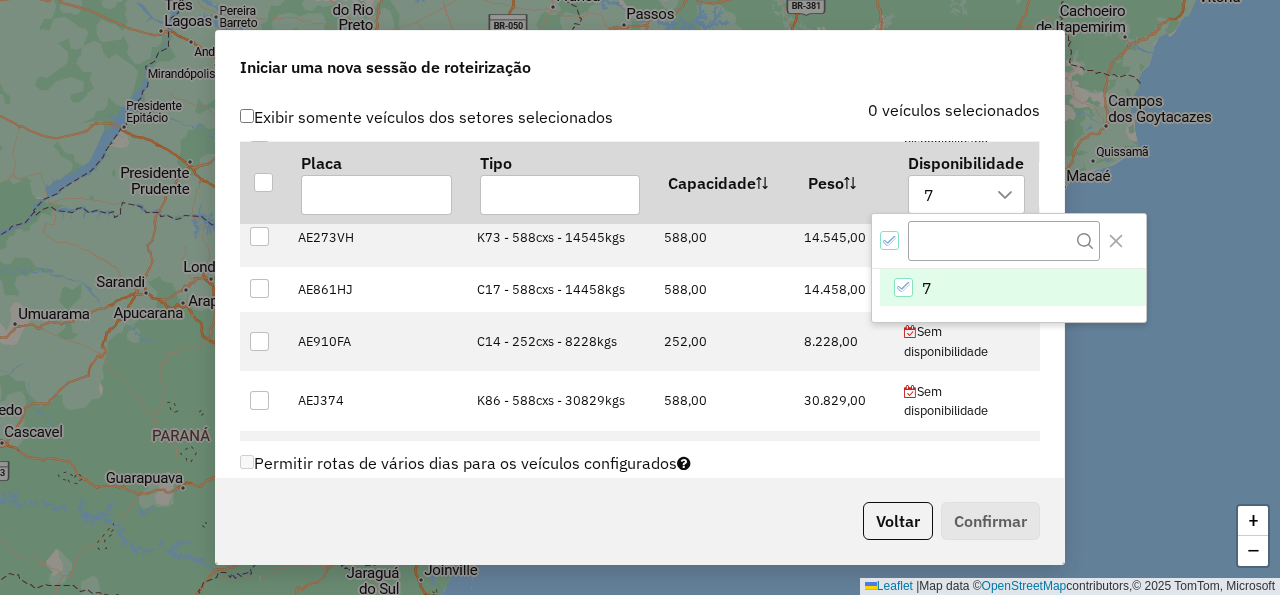 click 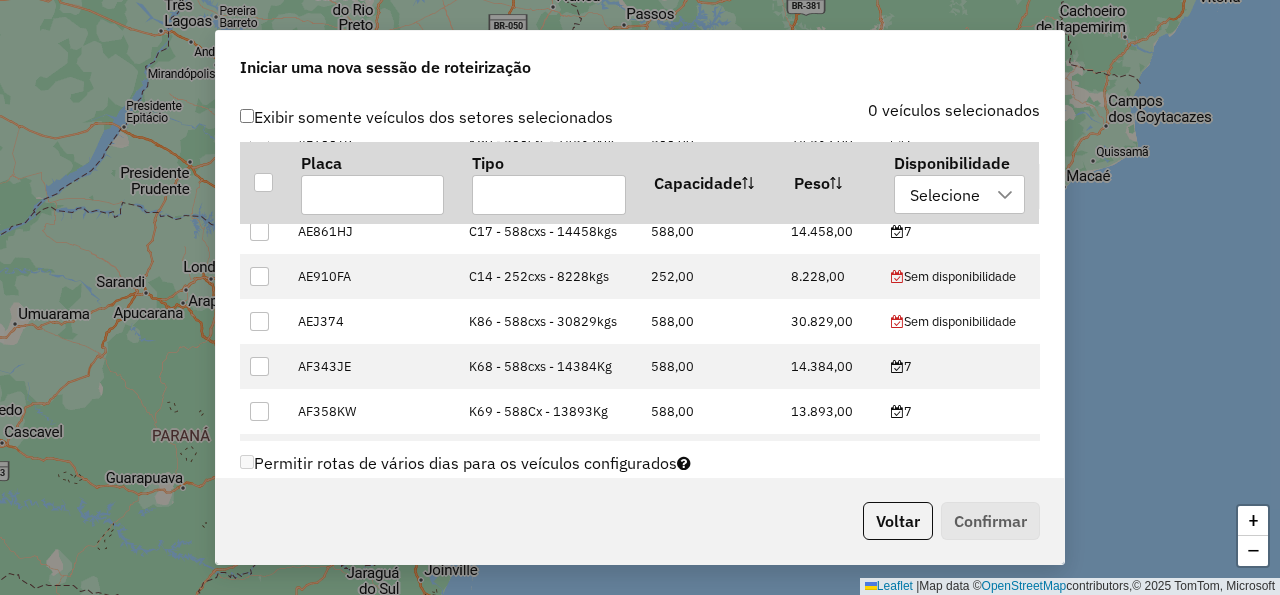 scroll, scrollTop: 12, scrollLeft: 6, axis: both 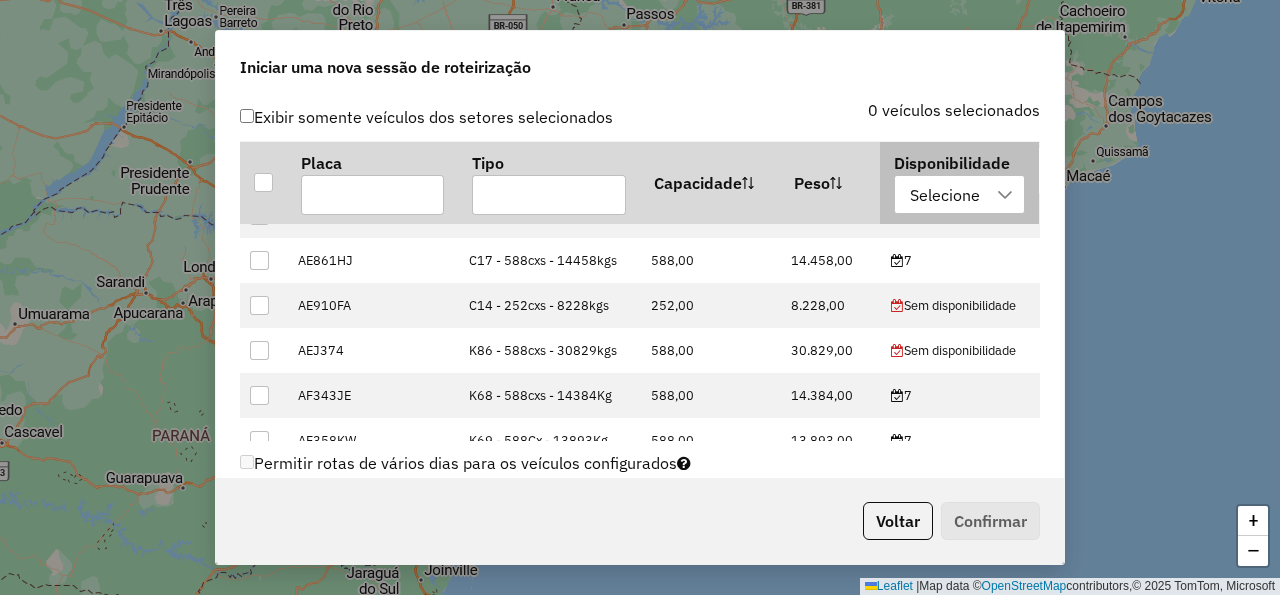 click on "Selecione" at bounding box center [945, 194] 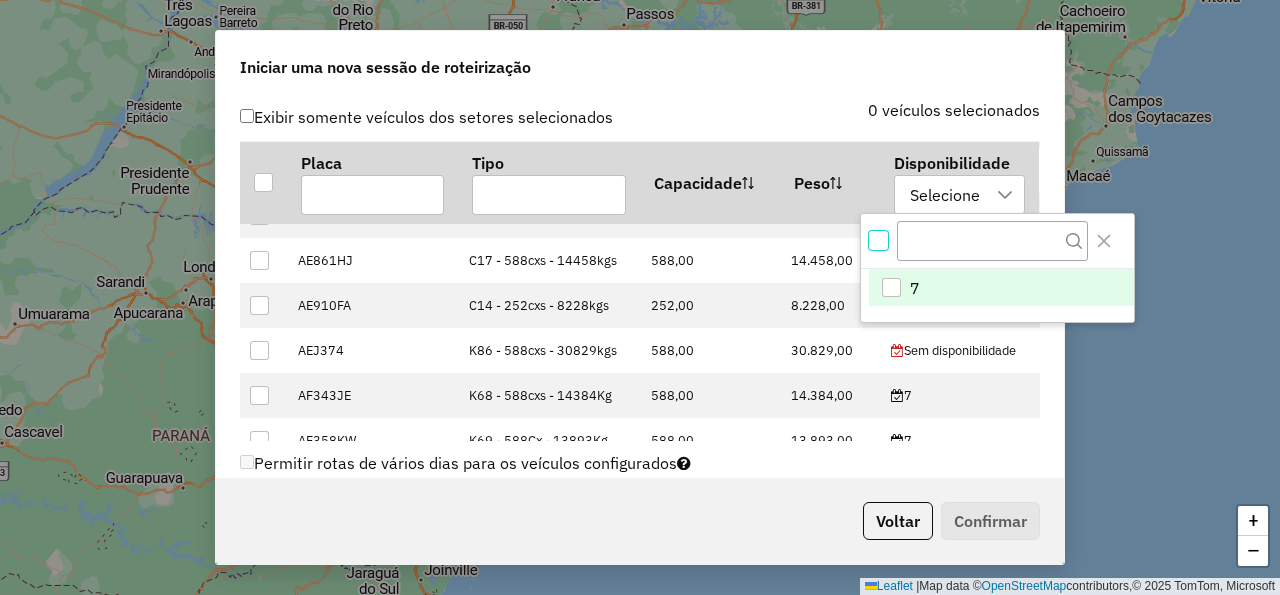 click at bounding box center [878, 240] 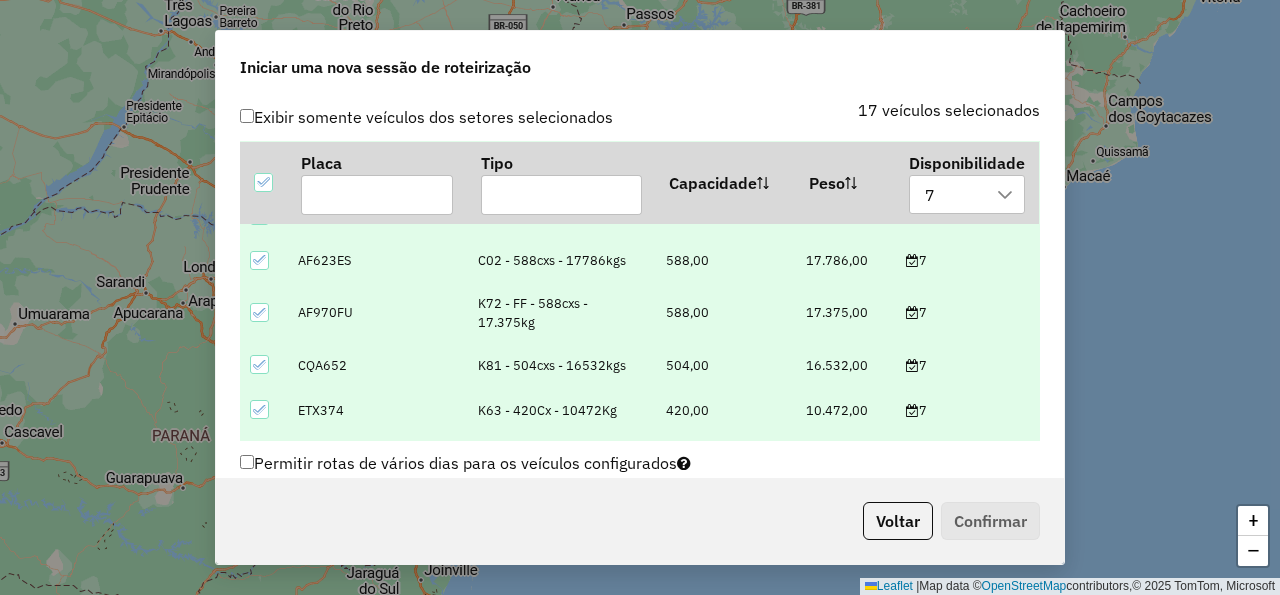 scroll, scrollTop: 12, scrollLeft: 6, axis: both 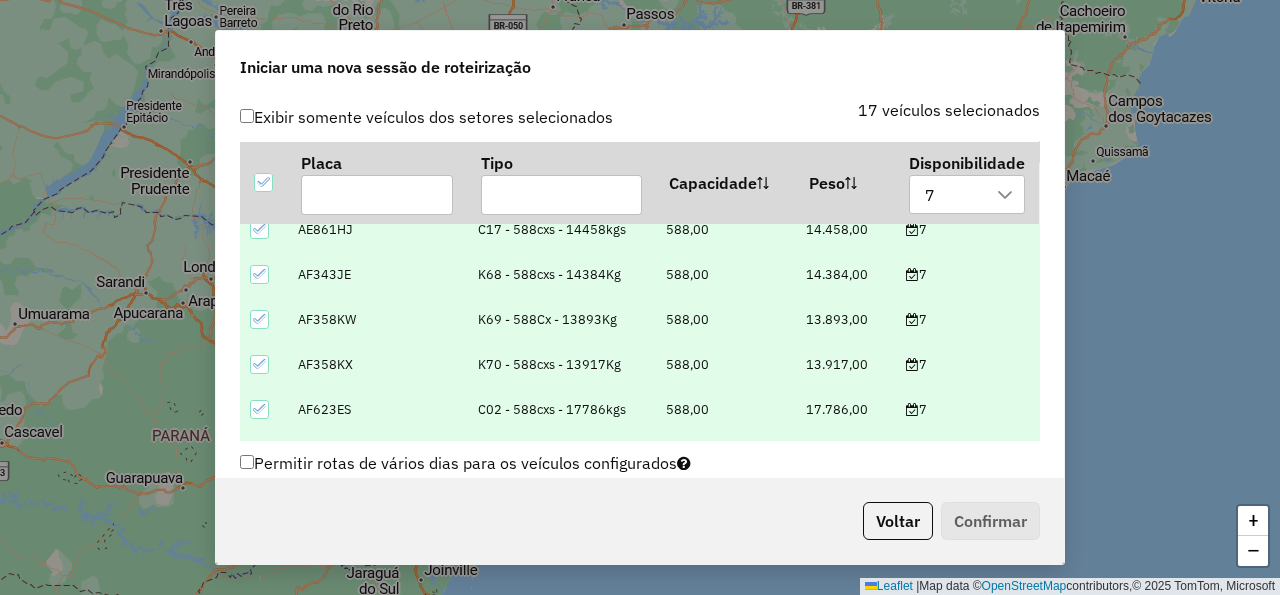 click on "17 veículos selecionados" 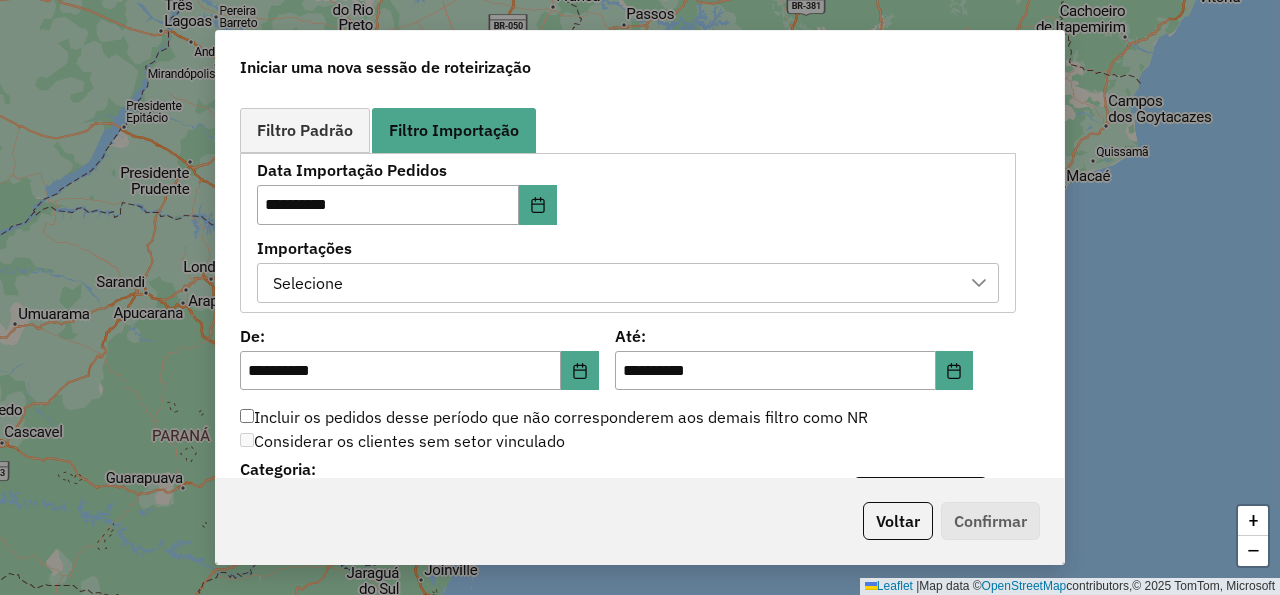 scroll, scrollTop: 1200, scrollLeft: 0, axis: vertical 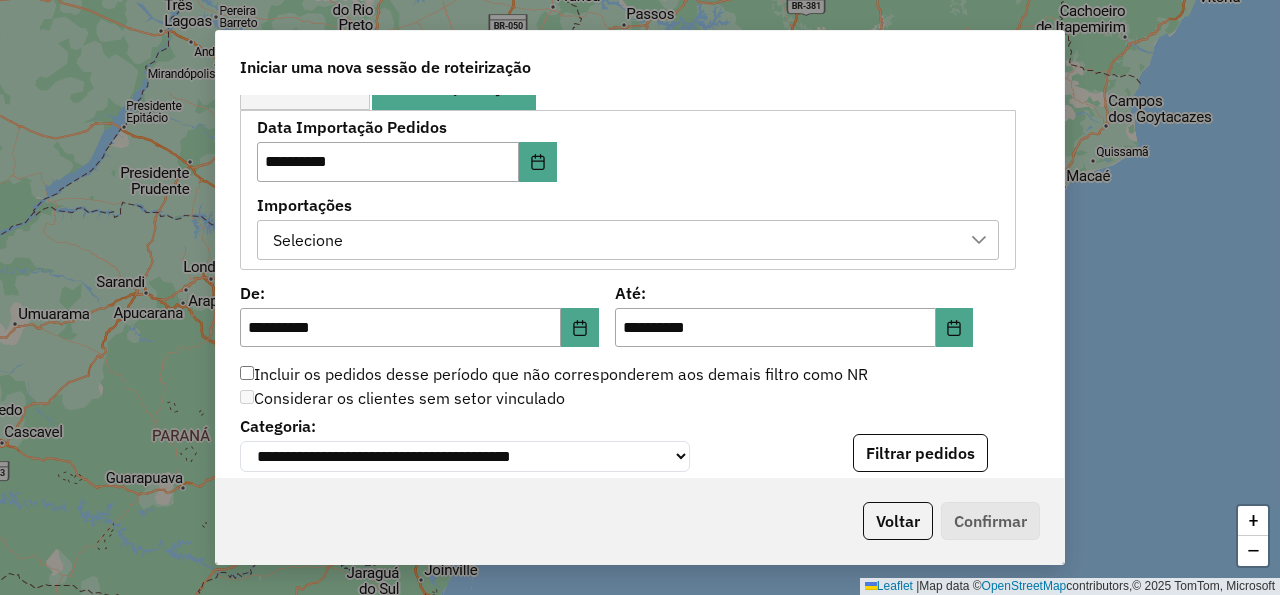 click on "Selecione" at bounding box center [613, 240] 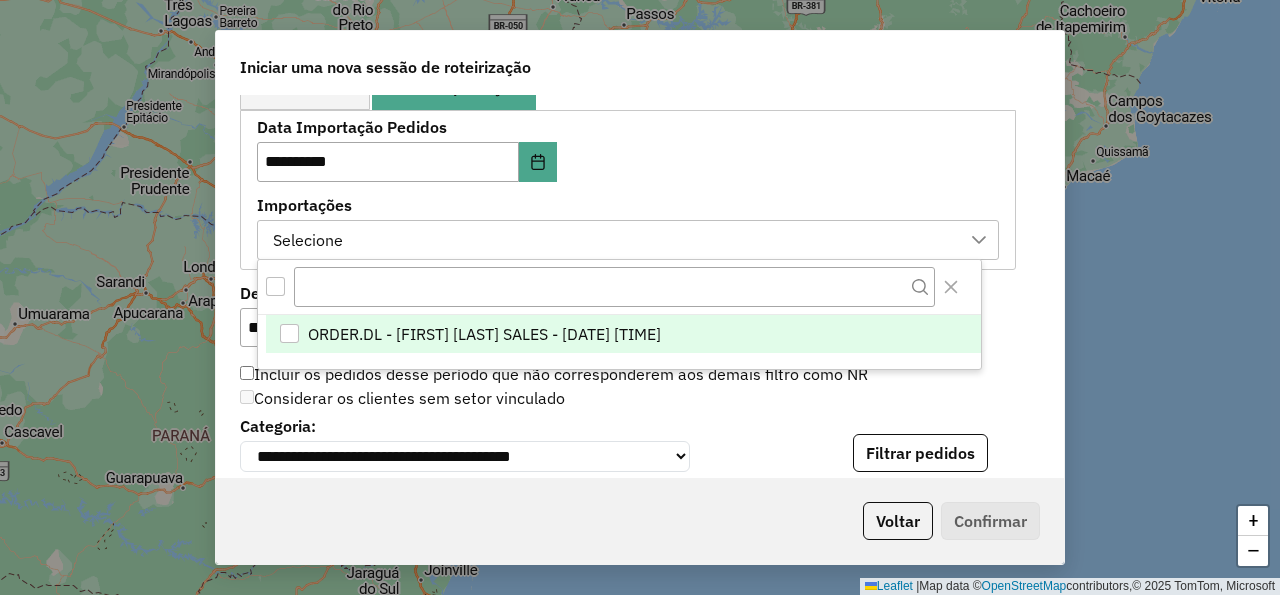 click on "ORDER.DL - NATHALIA DA COSTA SALES - 06/08/2025 17:02" at bounding box center [484, 334] 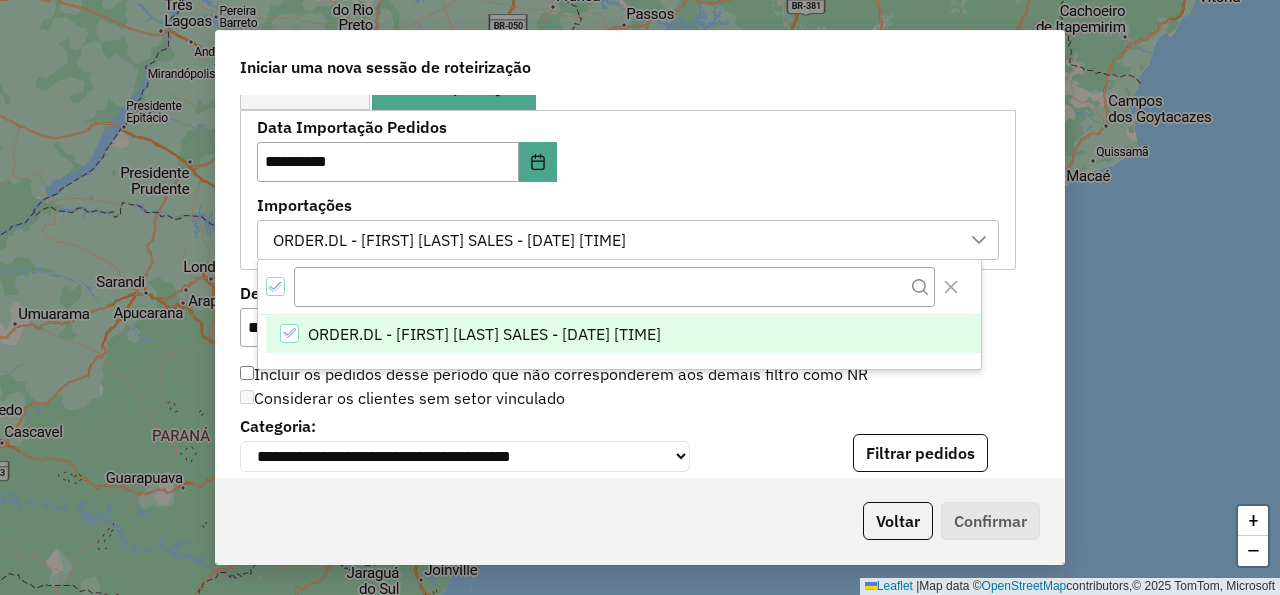 click on "**********" at bounding box center (628, 189) 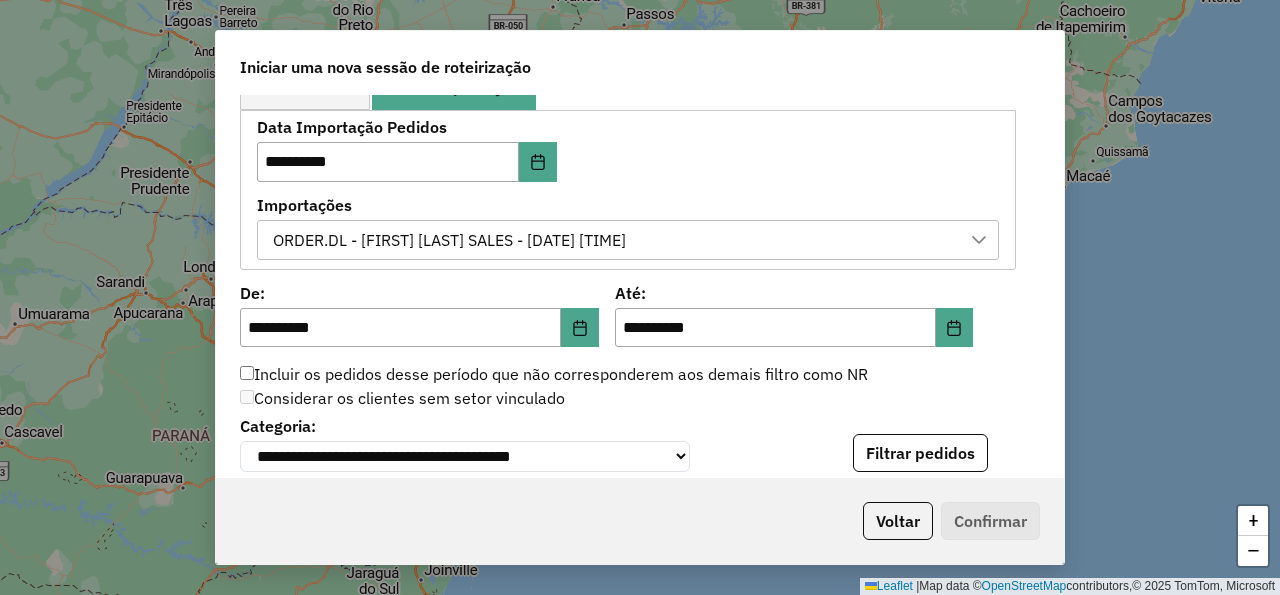 scroll, scrollTop: 1320, scrollLeft: 0, axis: vertical 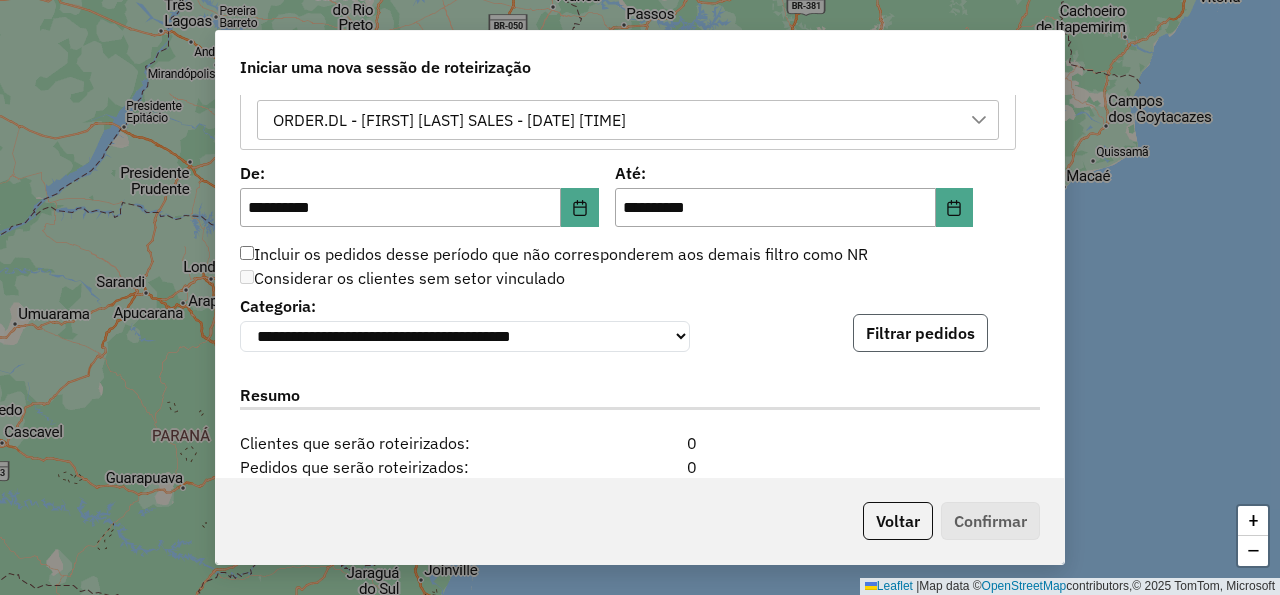 click on "Filtrar pedidos" 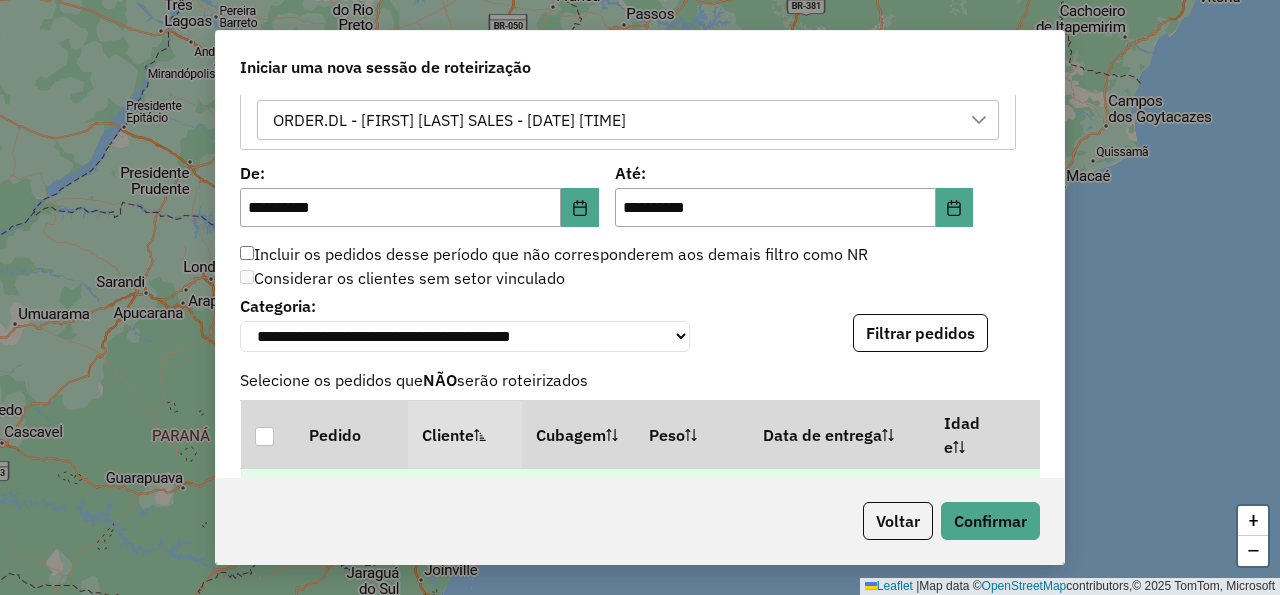 scroll, scrollTop: 1560, scrollLeft: 0, axis: vertical 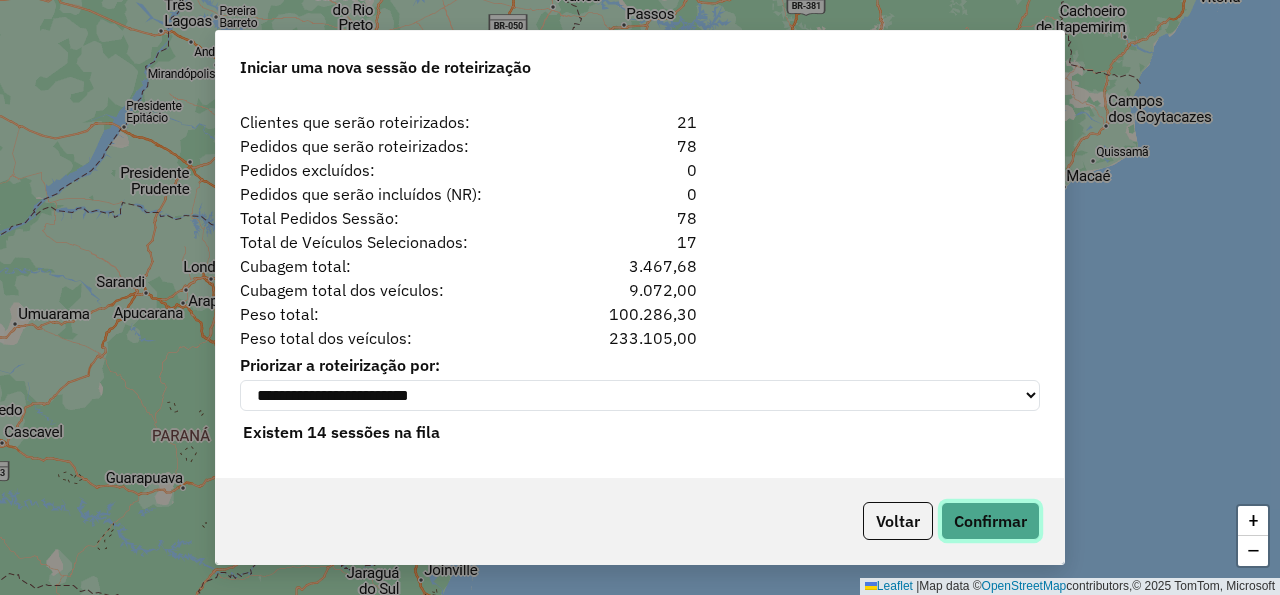 click on "Confirmar" 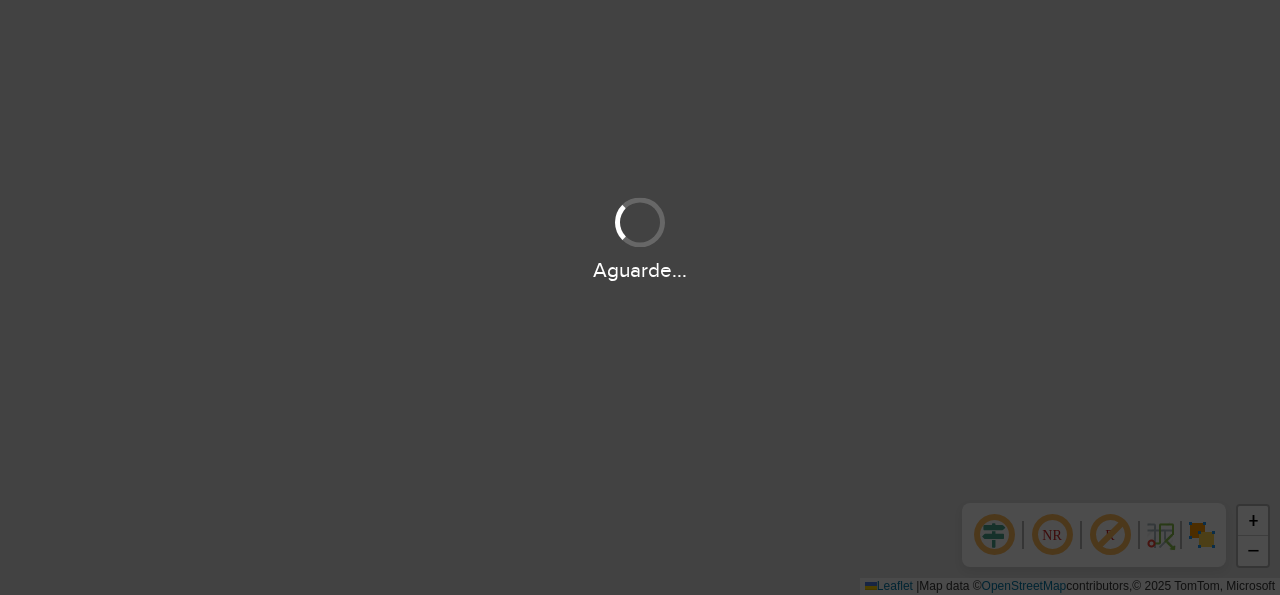 scroll, scrollTop: 0, scrollLeft: 0, axis: both 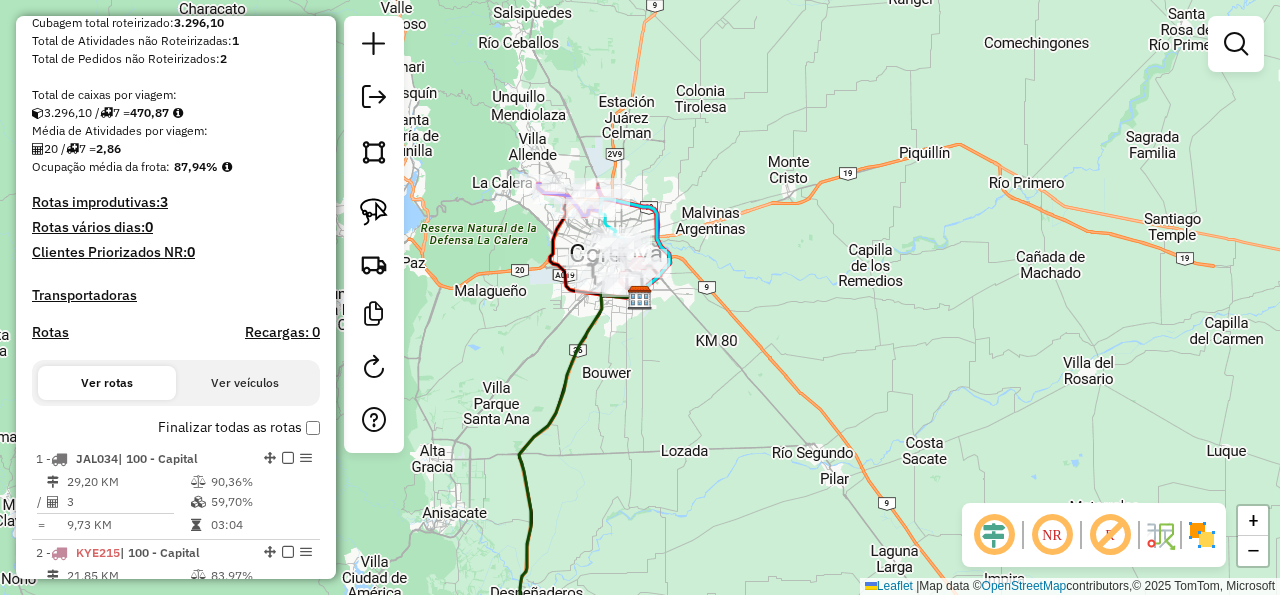 click on "Rotas" at bounding box center (50, 332) 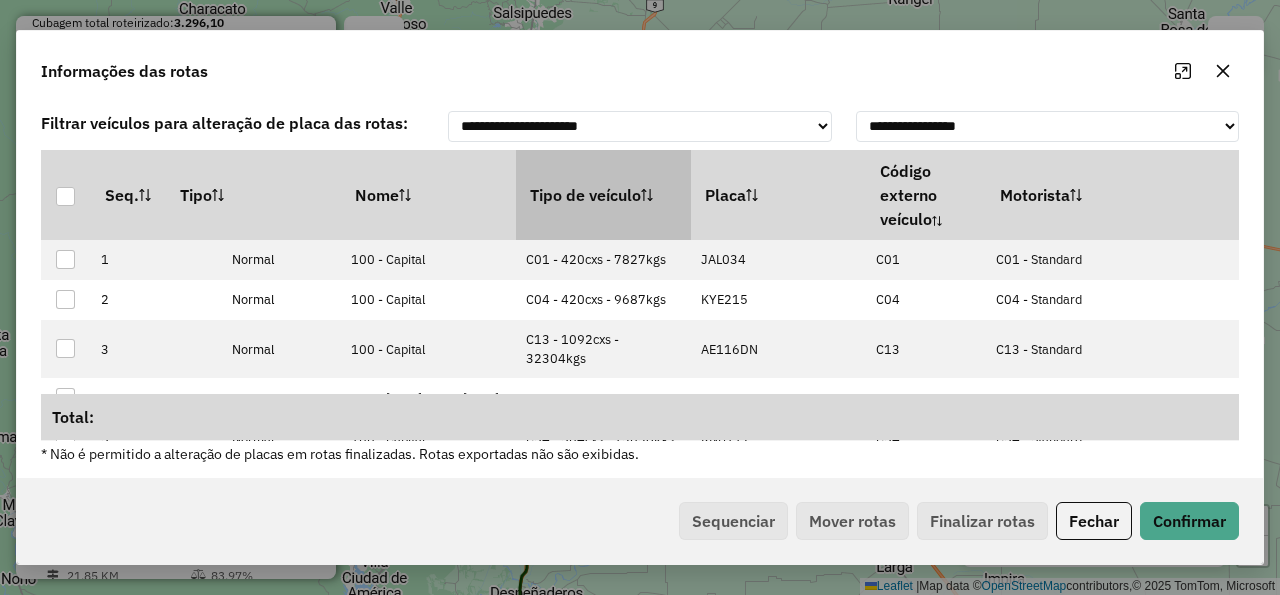 click on "Tipo de veículo" at bounding box center (603, 195) 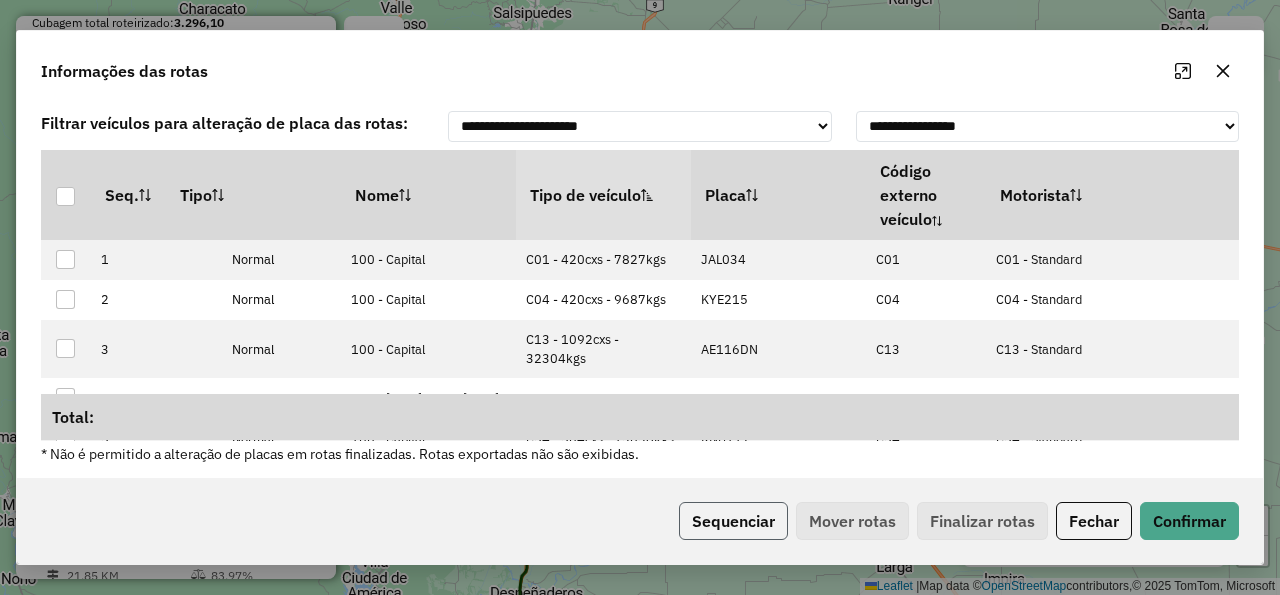 click on "Sequenciar" 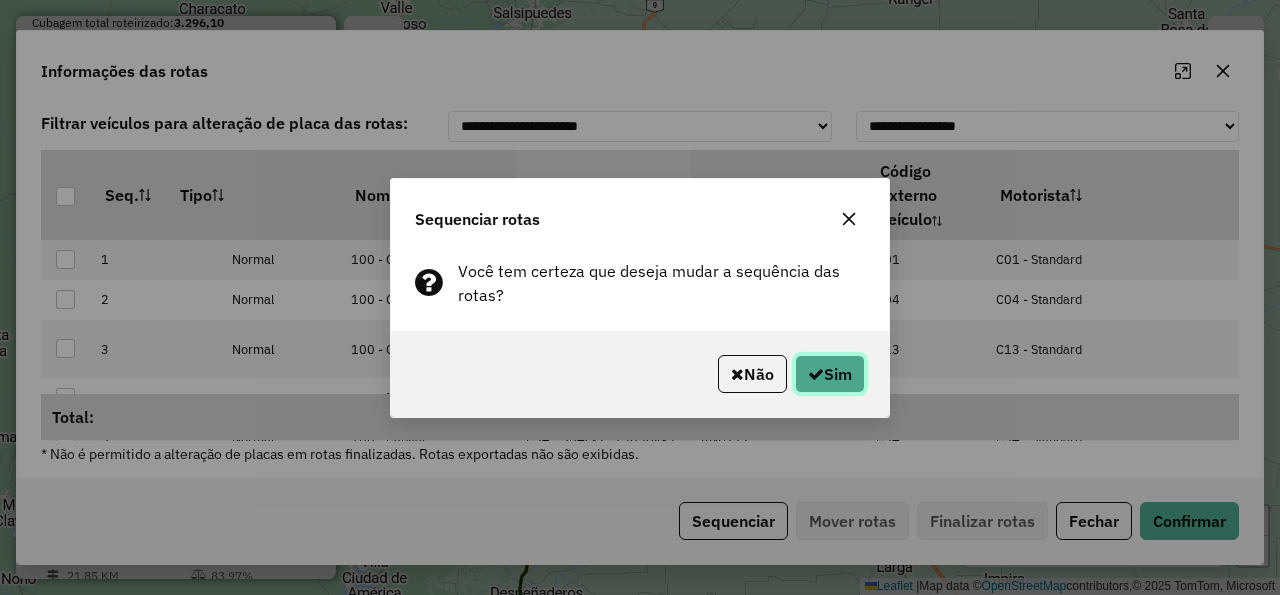 click on "Sim" 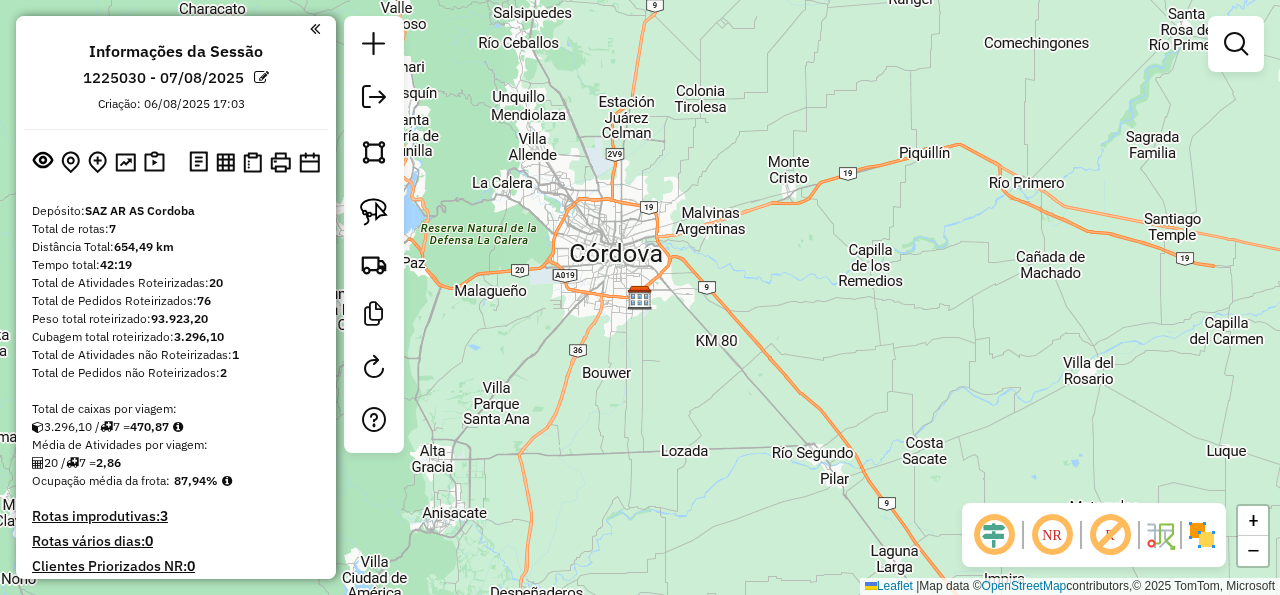 scroll, scrollTop: 0, scrollLeft: 0, axis: both 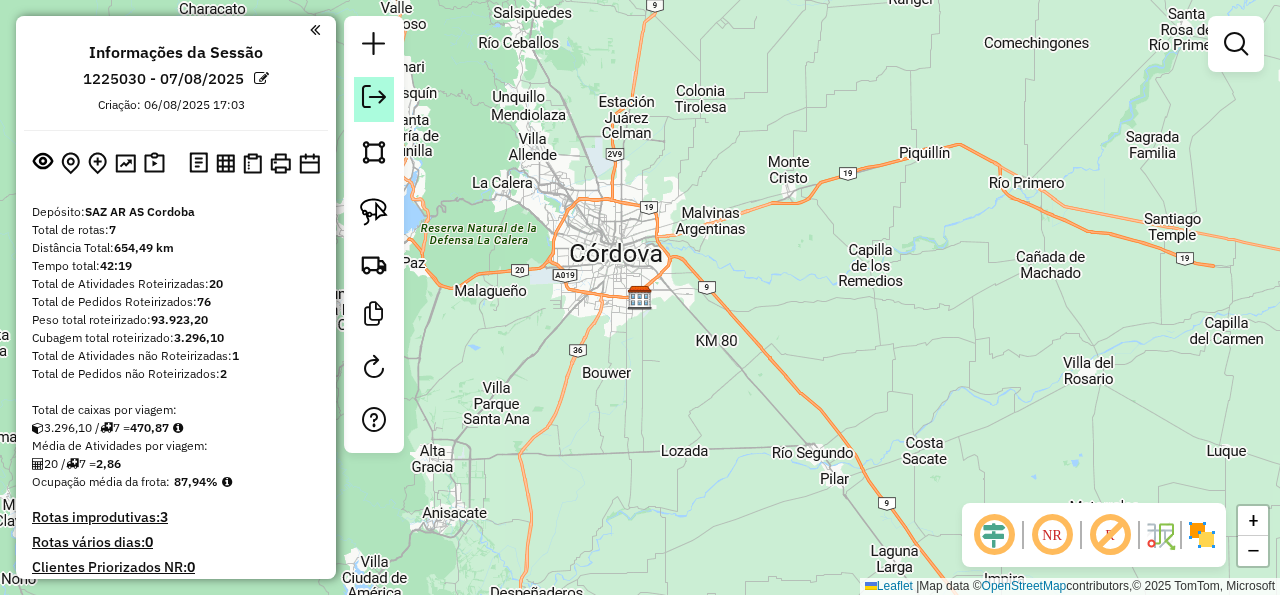 click 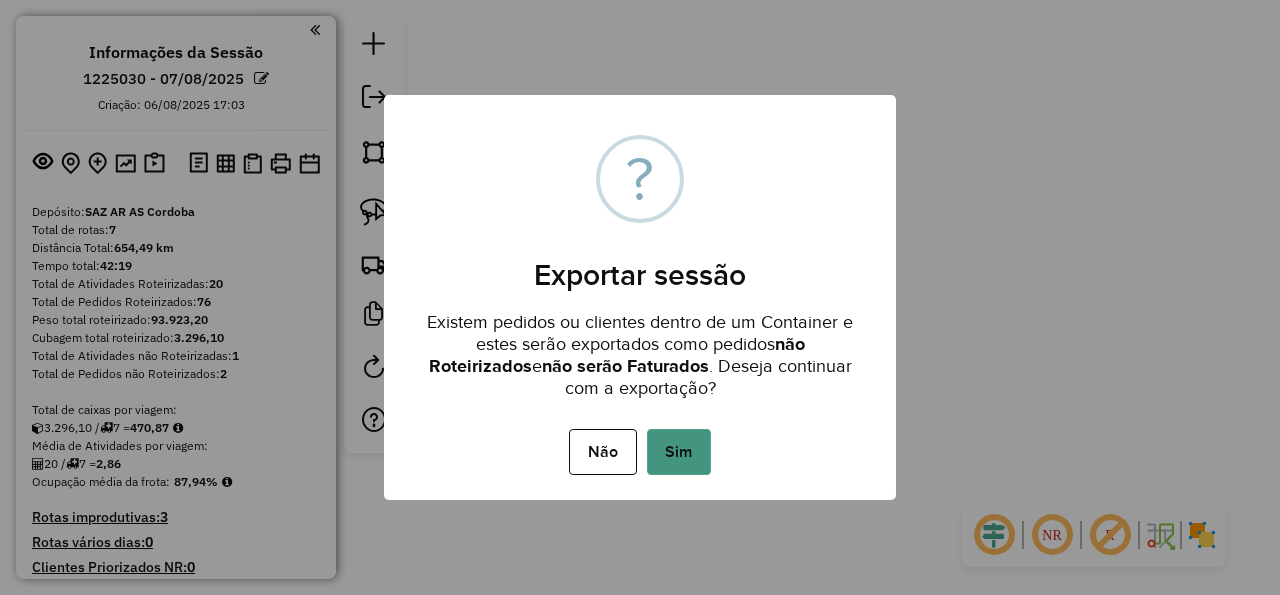 click on "Sim" at bounding box center (679, 452) 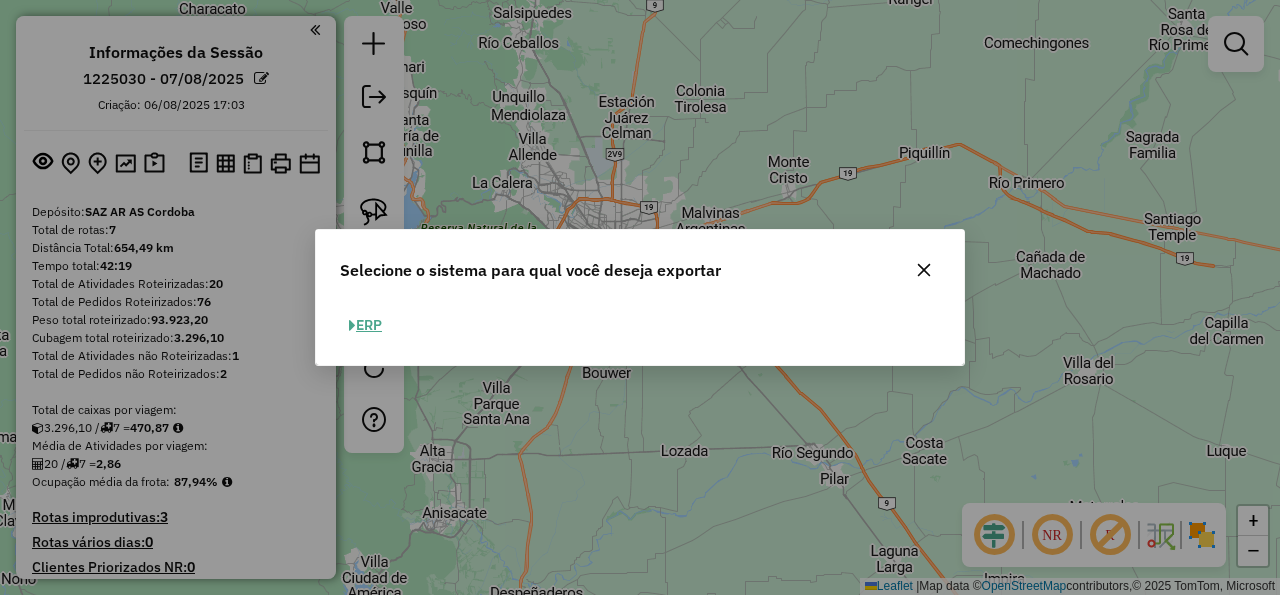 click on "ERP" 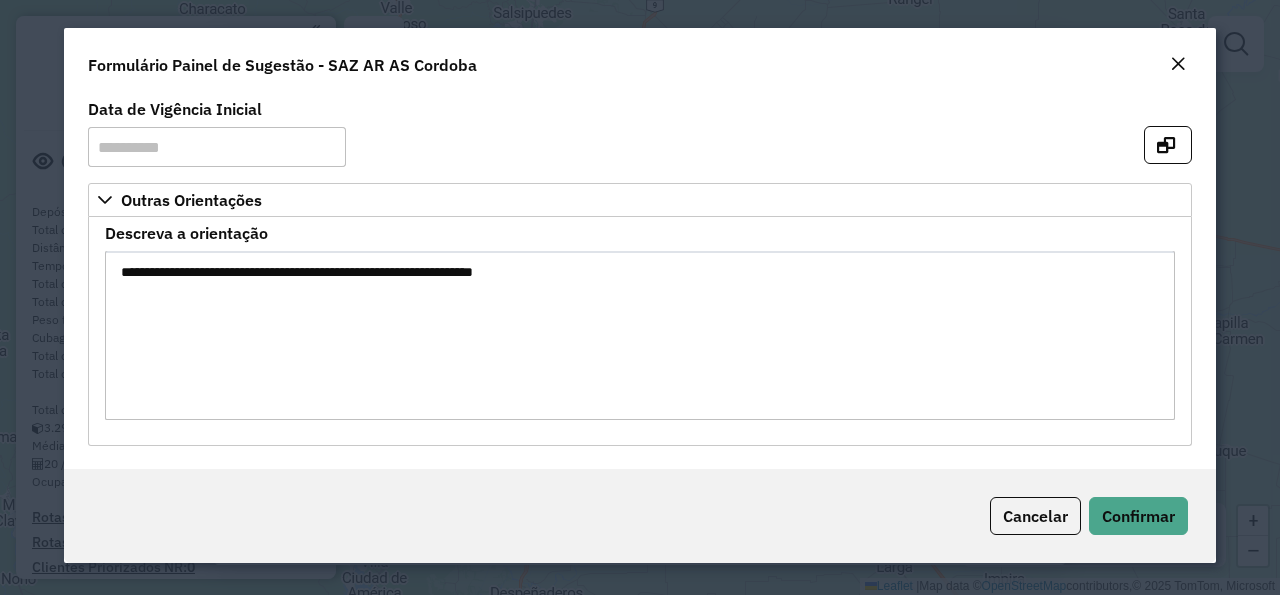 click 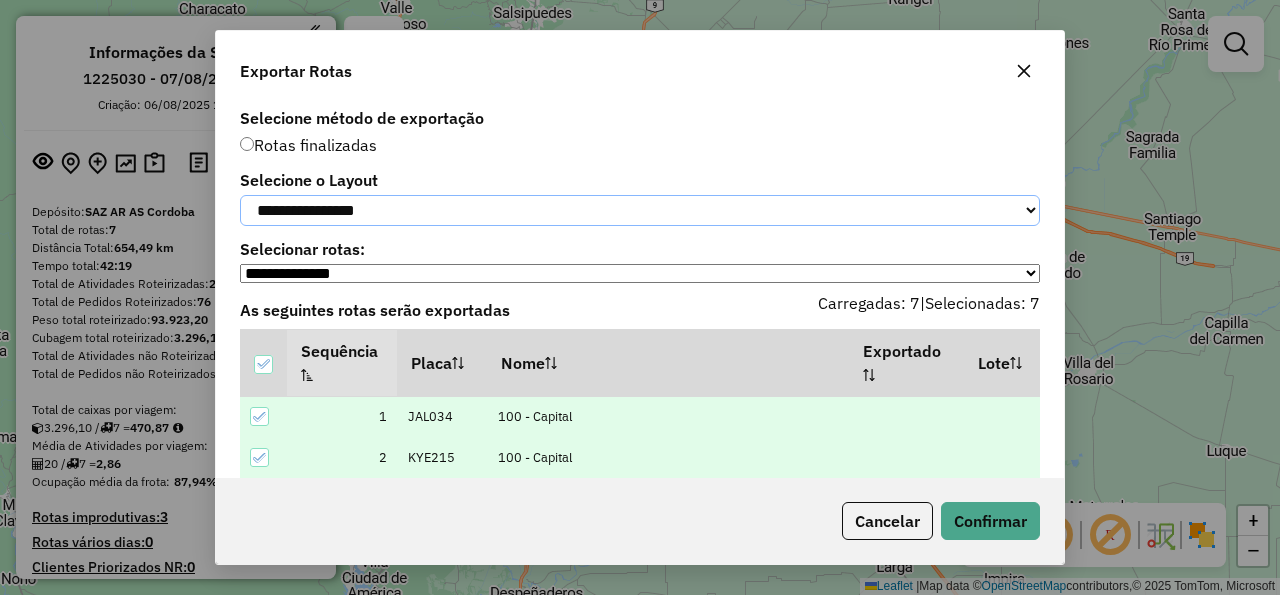 click on "**********" 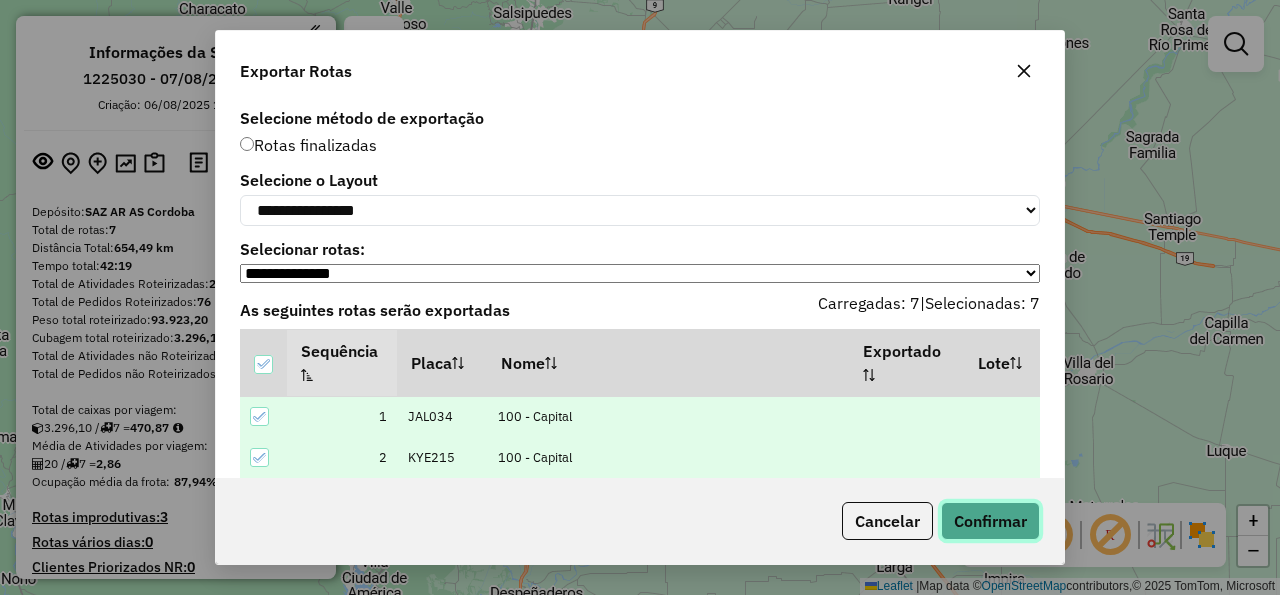click on "Confirmar" 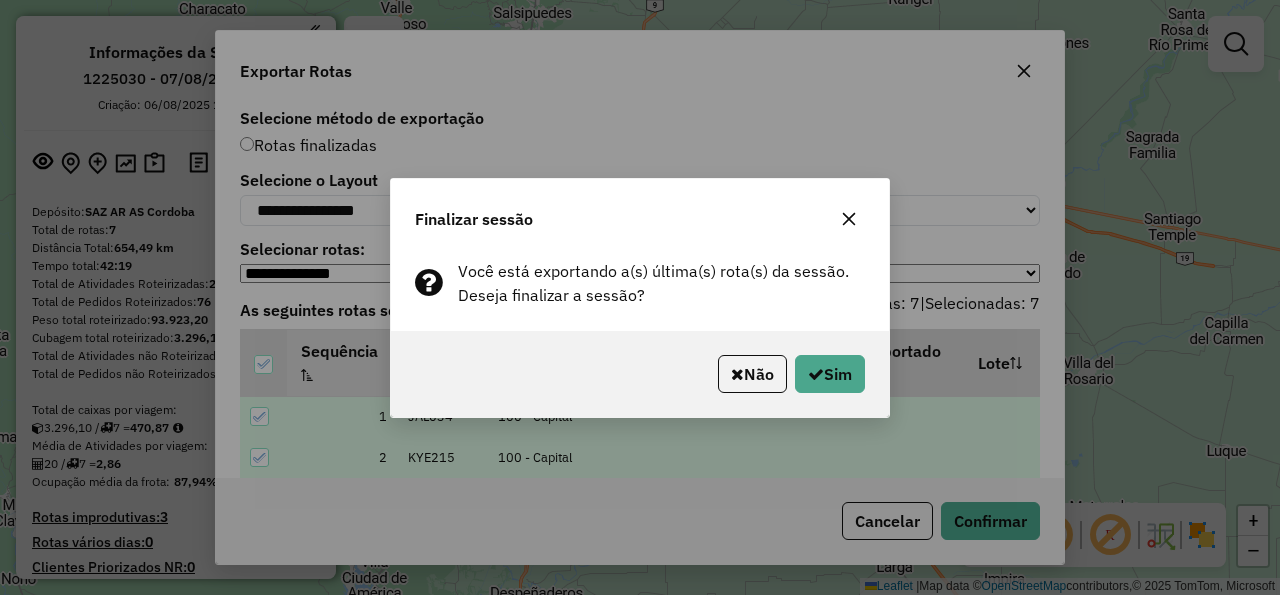 click on "Não   Sim" 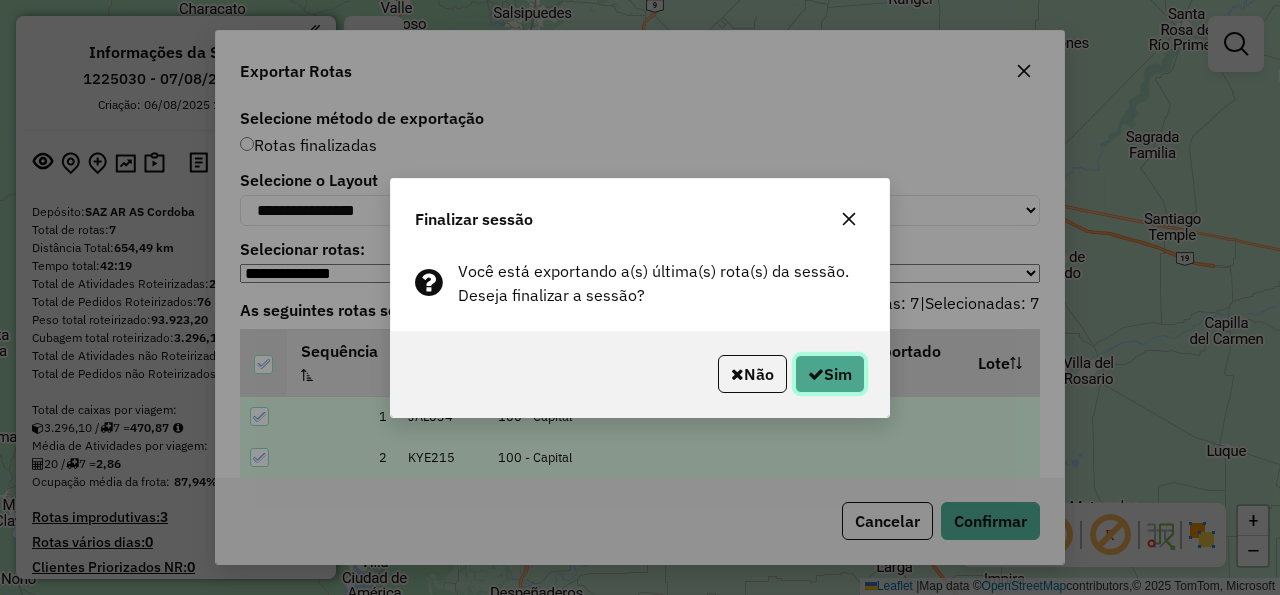 click on "Sim" 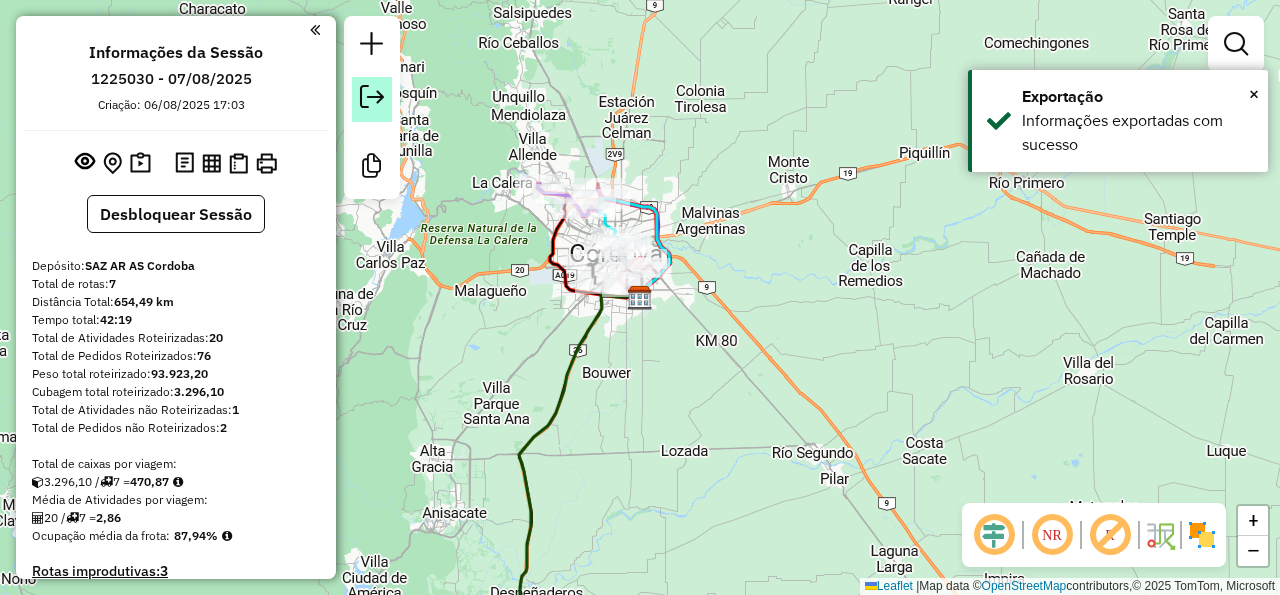click 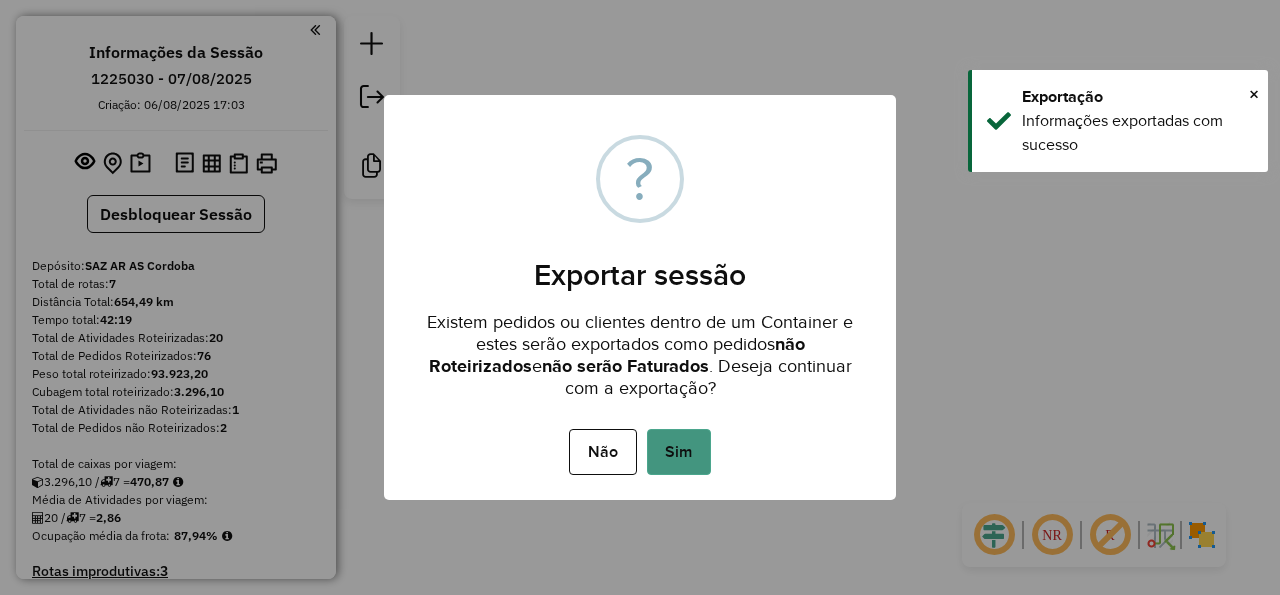 click on "Sim" at bounding box center (679, 452) 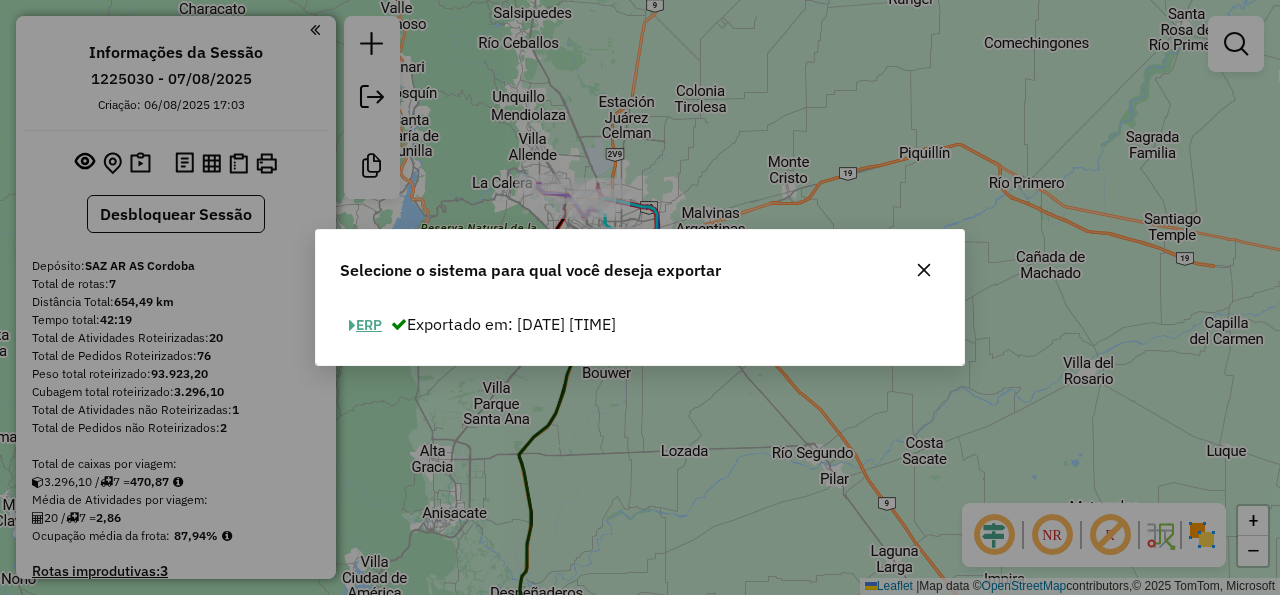 click 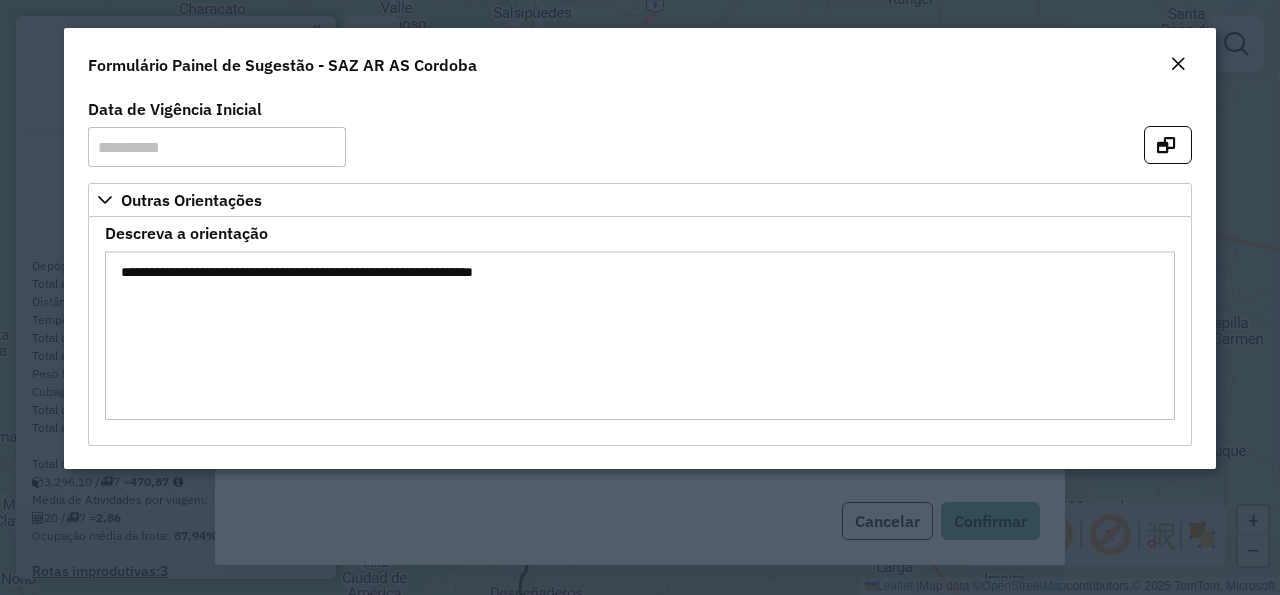click 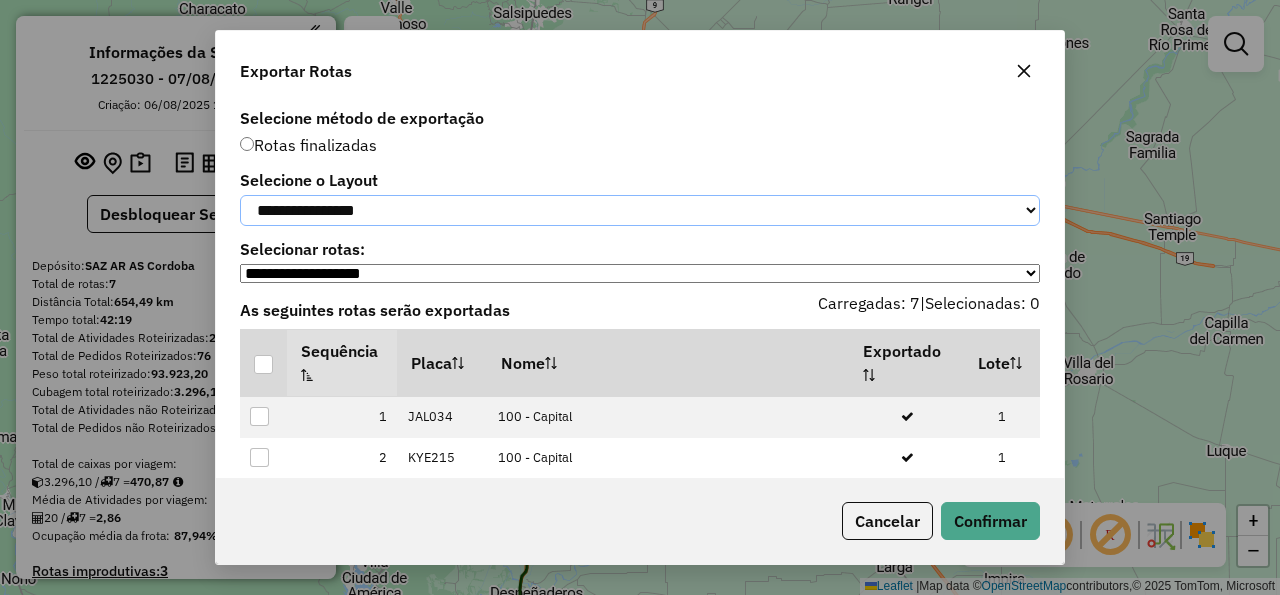 click on "**********" 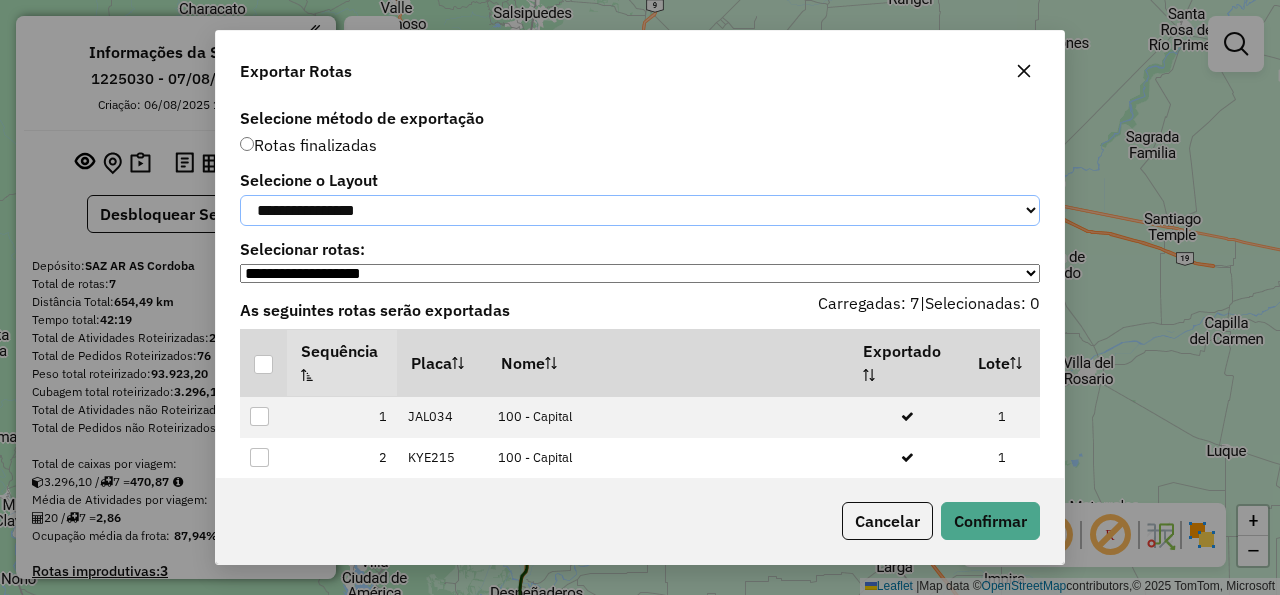 select on "*********" 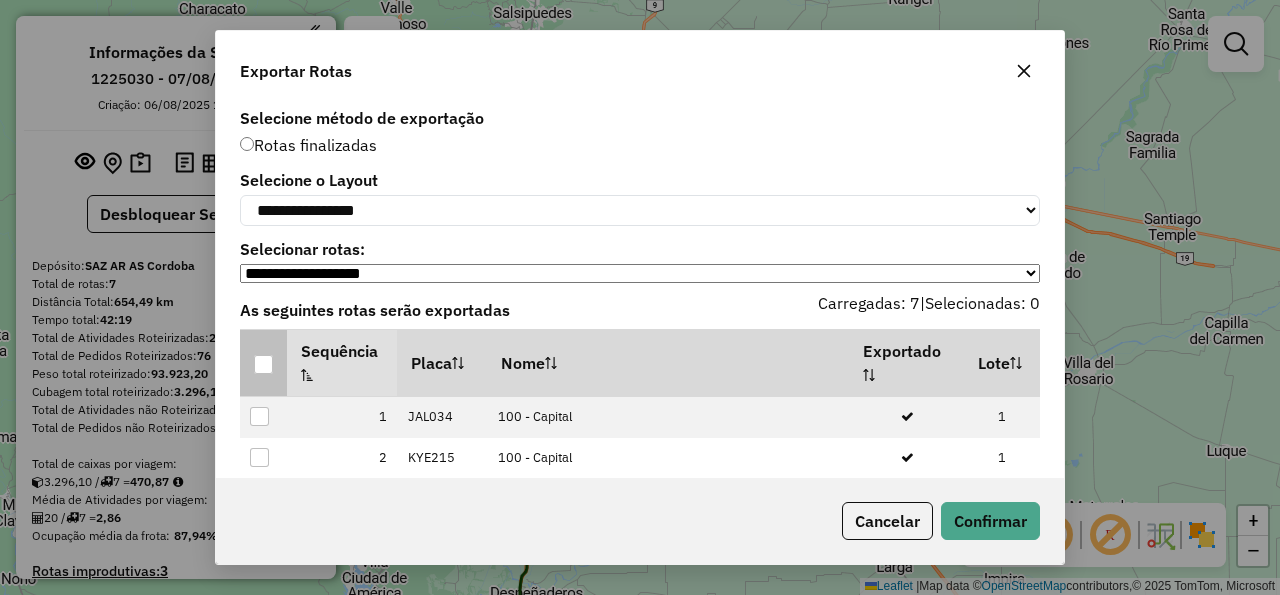 click at bounding box center (263, 364) 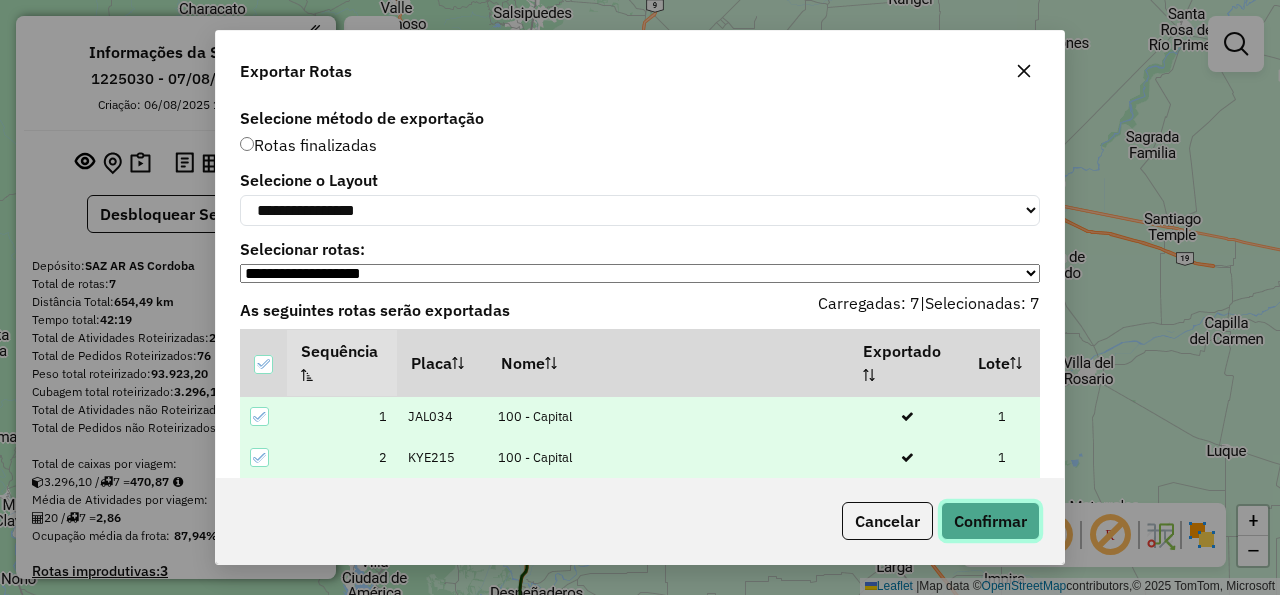 click on "Confirmar" 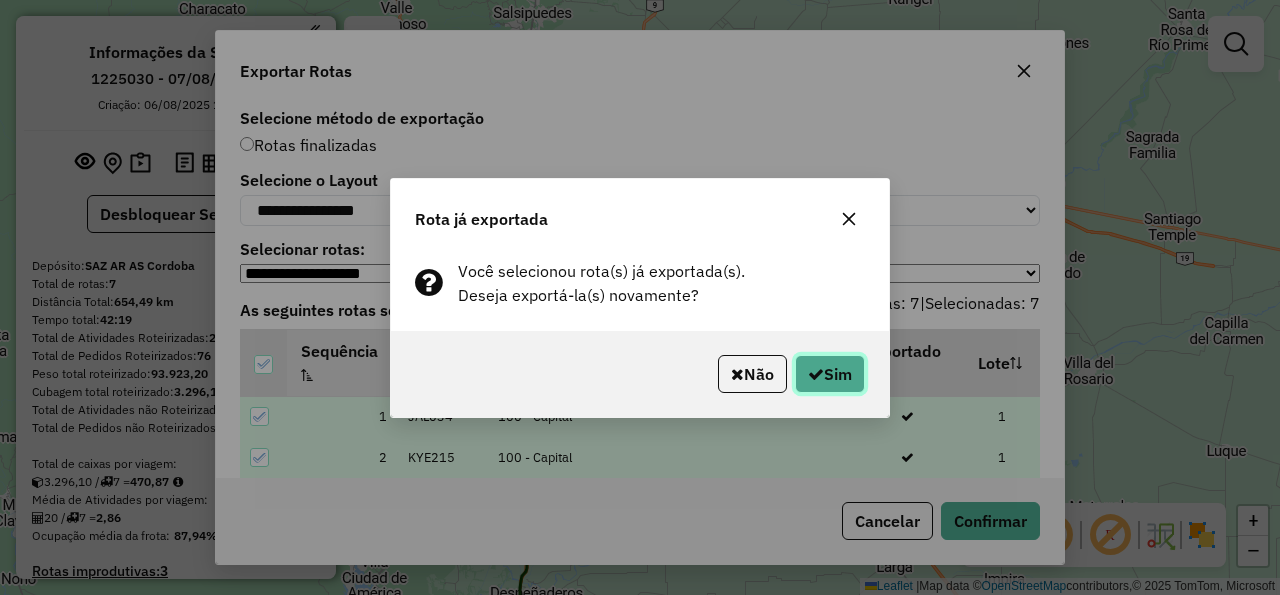 click on "Sim" 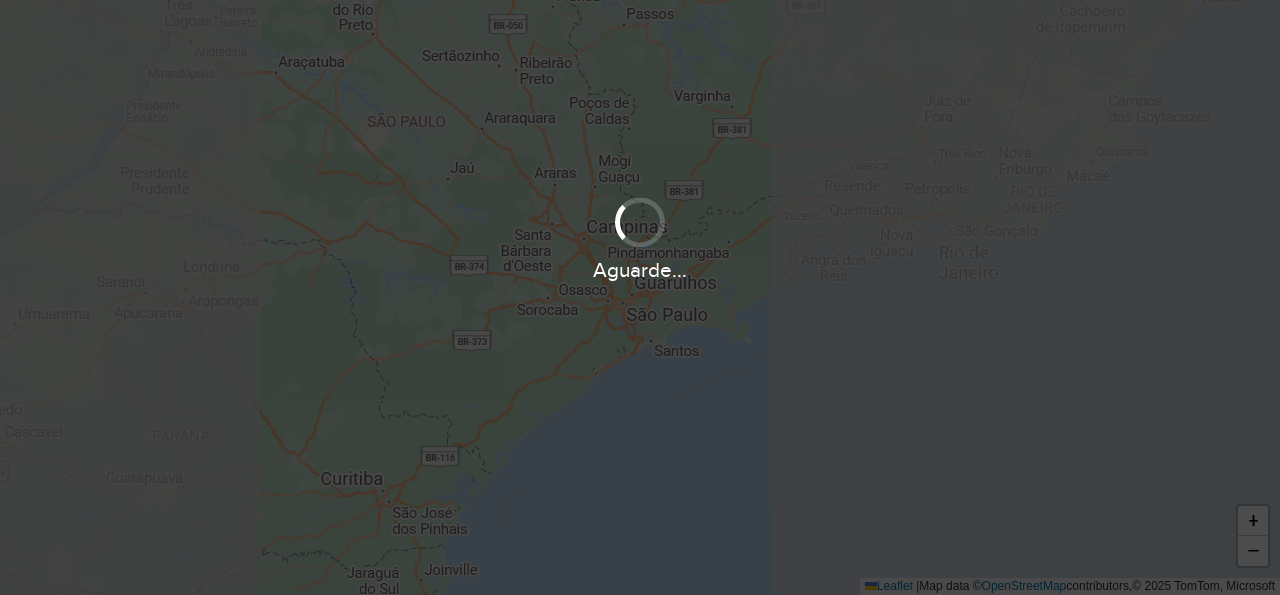 scroll, scrollTop: 0, scrollLeft: 0, axis: both 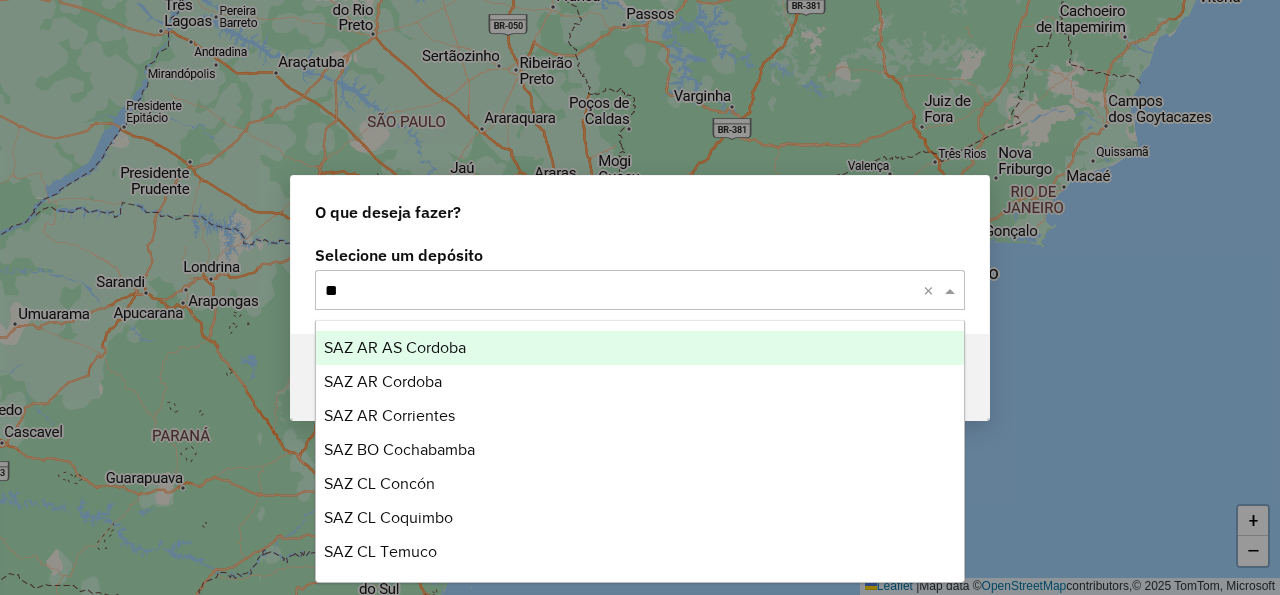 type on "***" 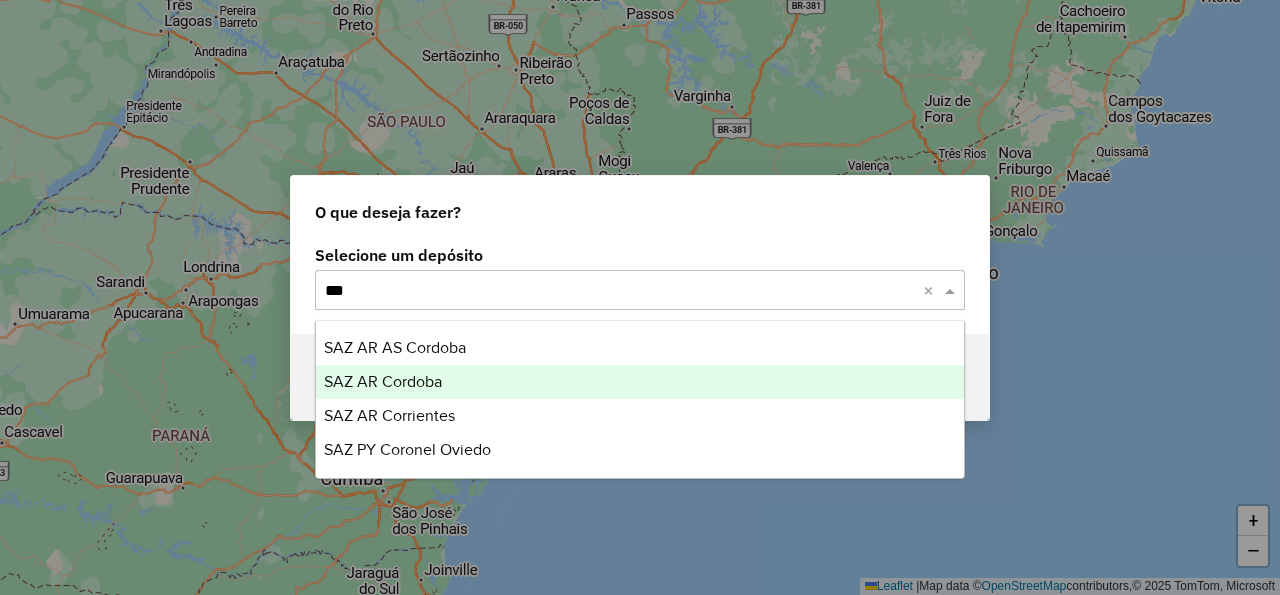 click on "SAZ AR Cordoba" at bounding box center (640, 382) 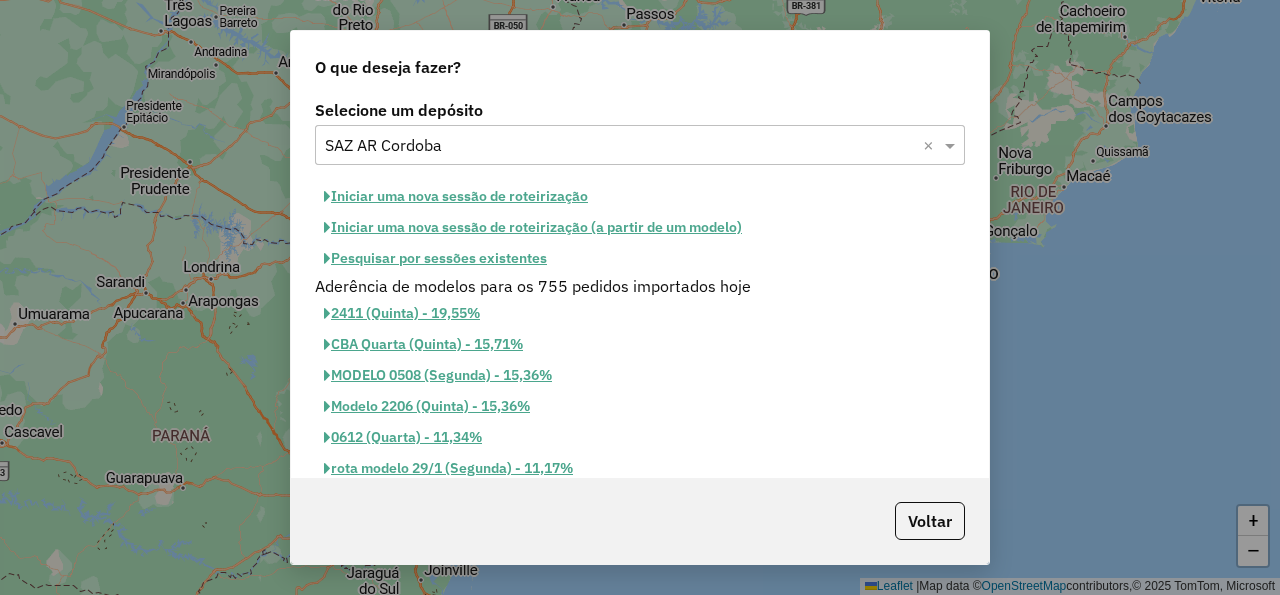 click on "Iniciar uma nova sessão de roteirização" 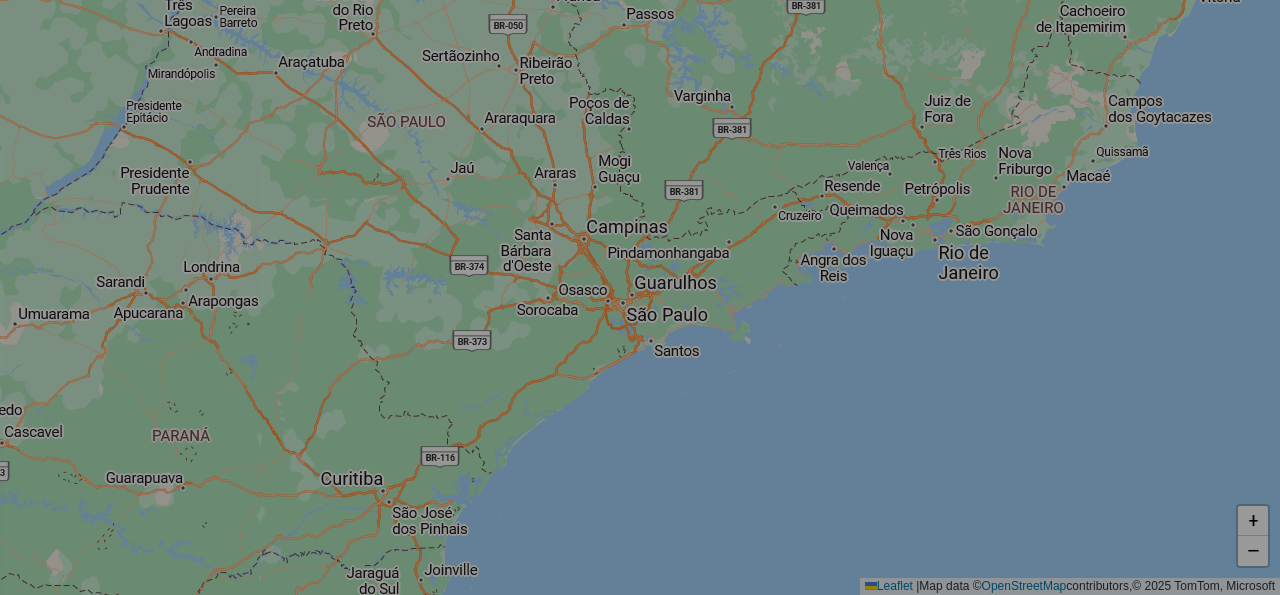 select on "*" 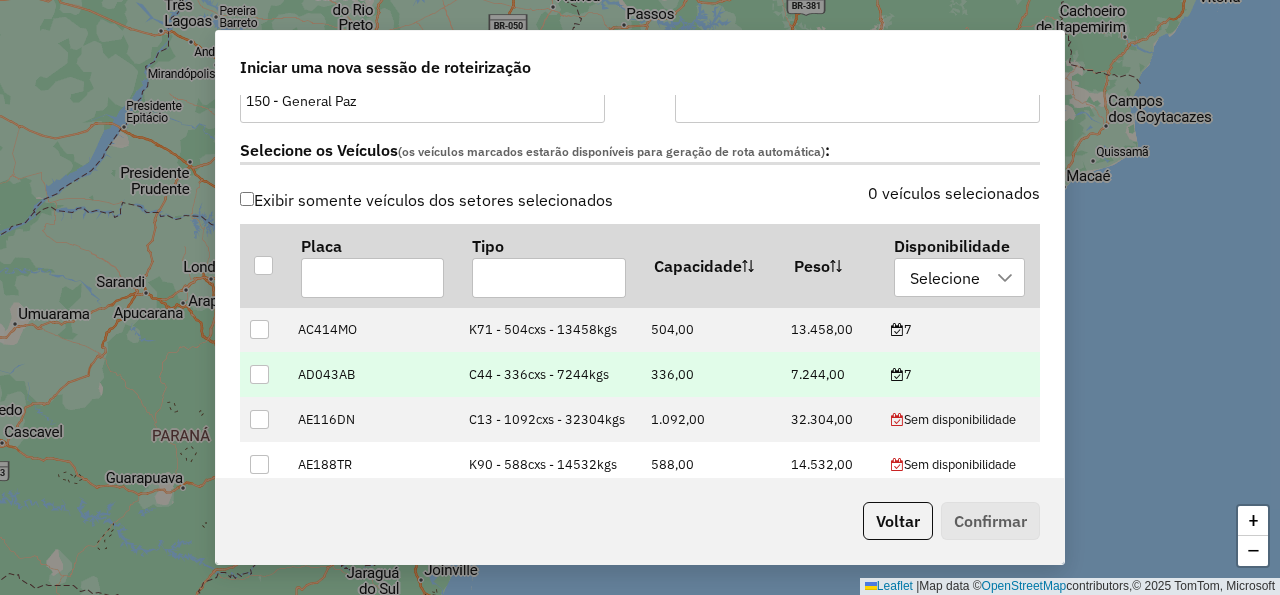 scroll, scrollTop: 600, scrollLeft: 0, axis: vertical 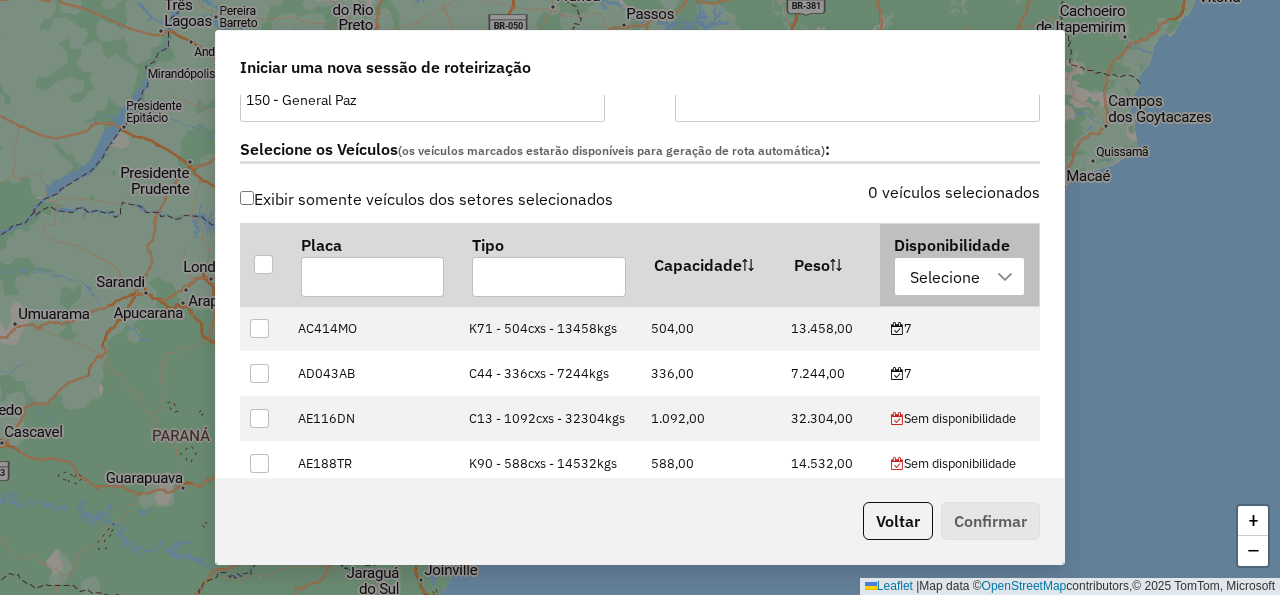 click on "Selecione" at bounding box center (945, 277) 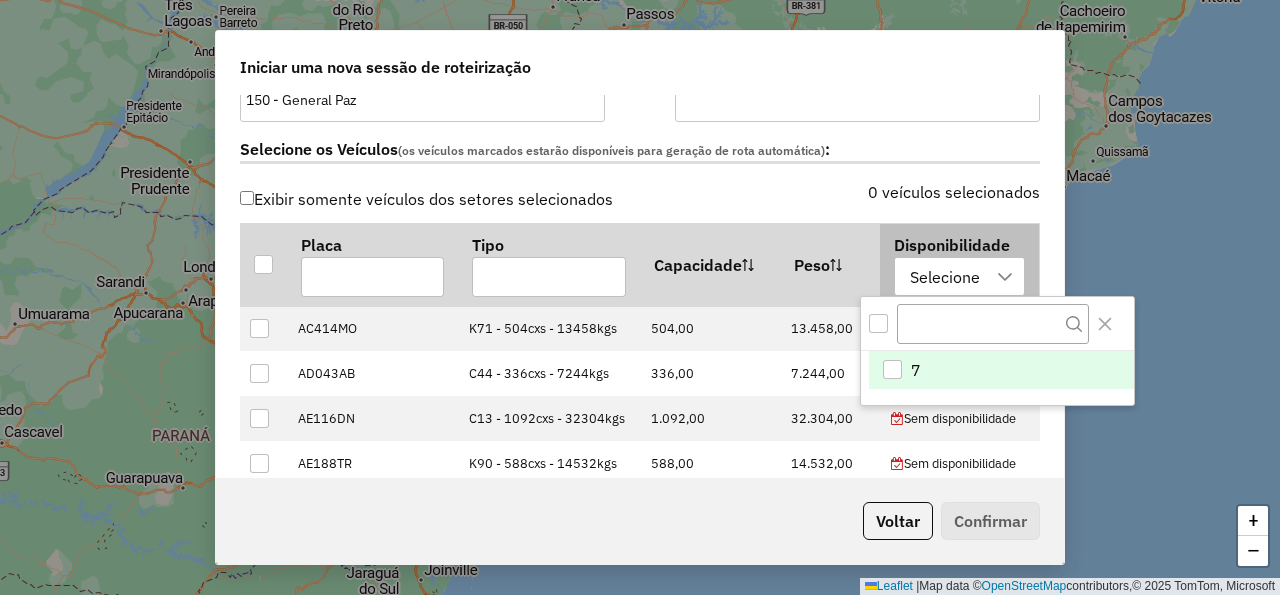 scroll, scrollTop: 14, scrollLeft: 105, axis: both 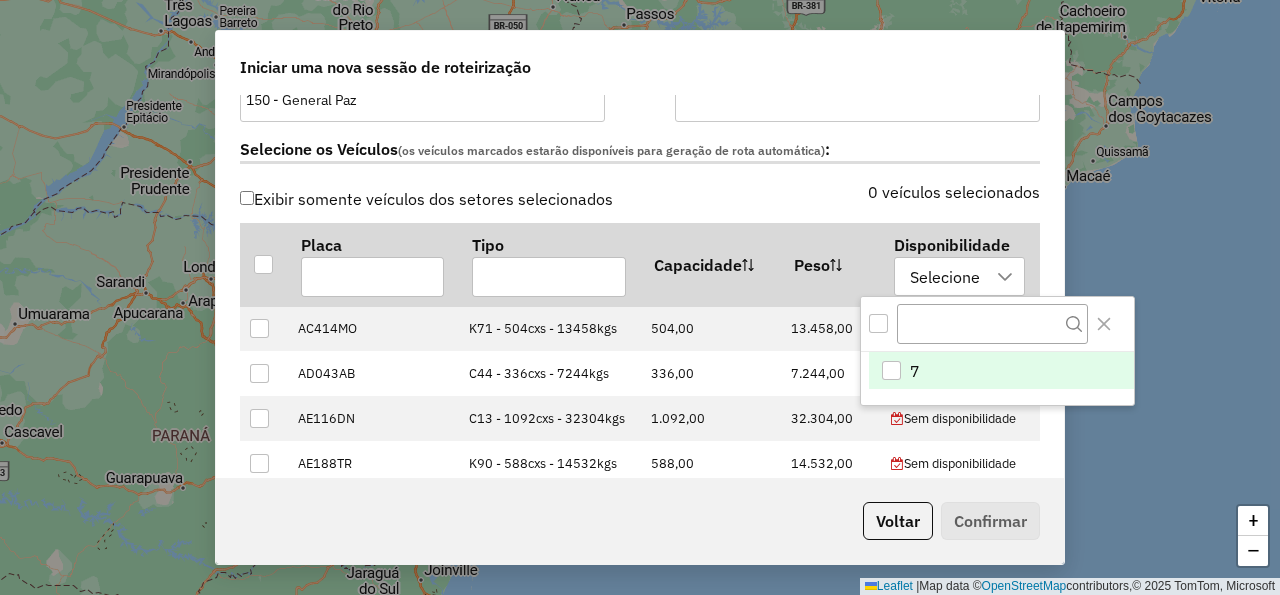 click at bounding box center (997, 324) 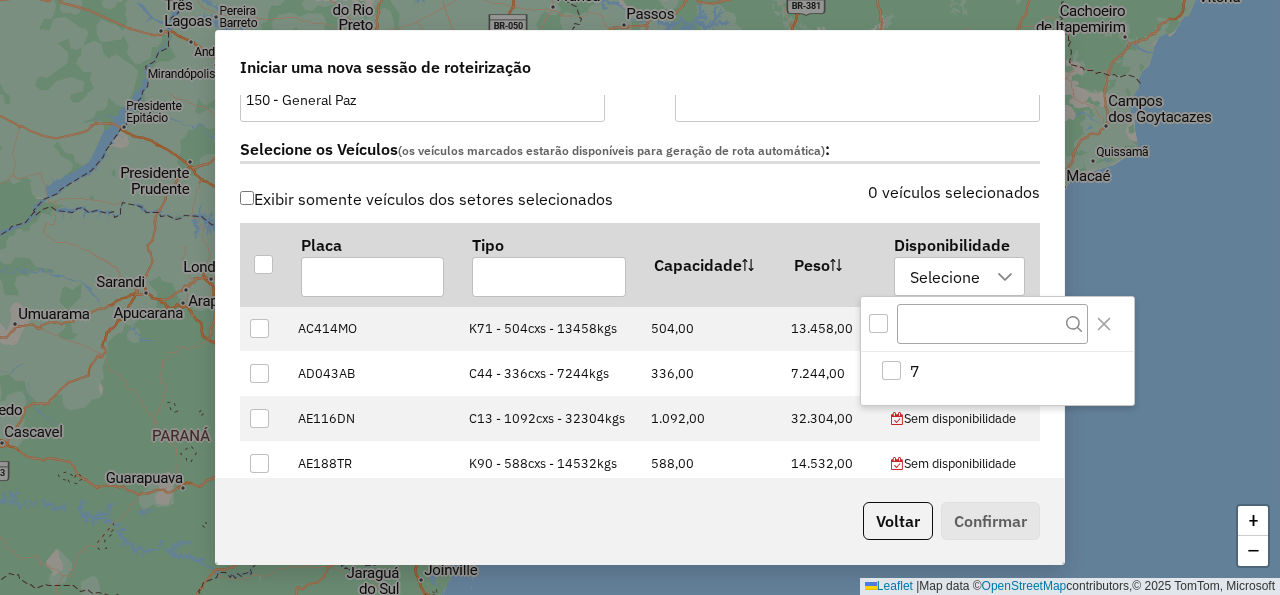 click at bounding box center [878, 323] 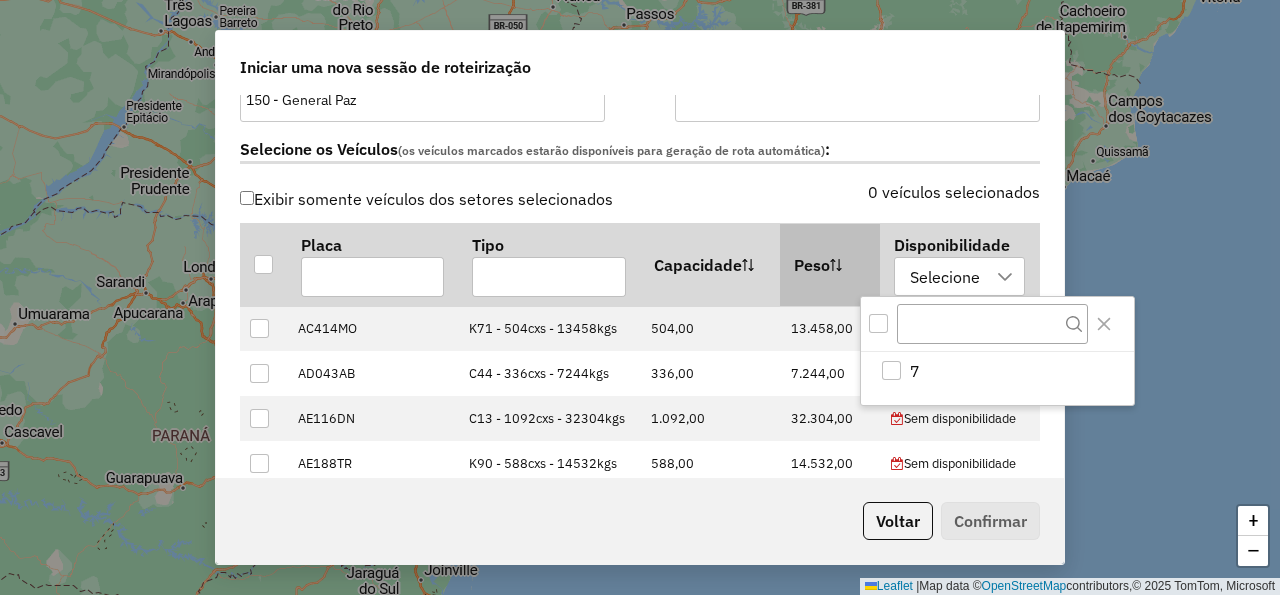 scroll, scrollTop: 12, scrollLeft: 6, axis: both 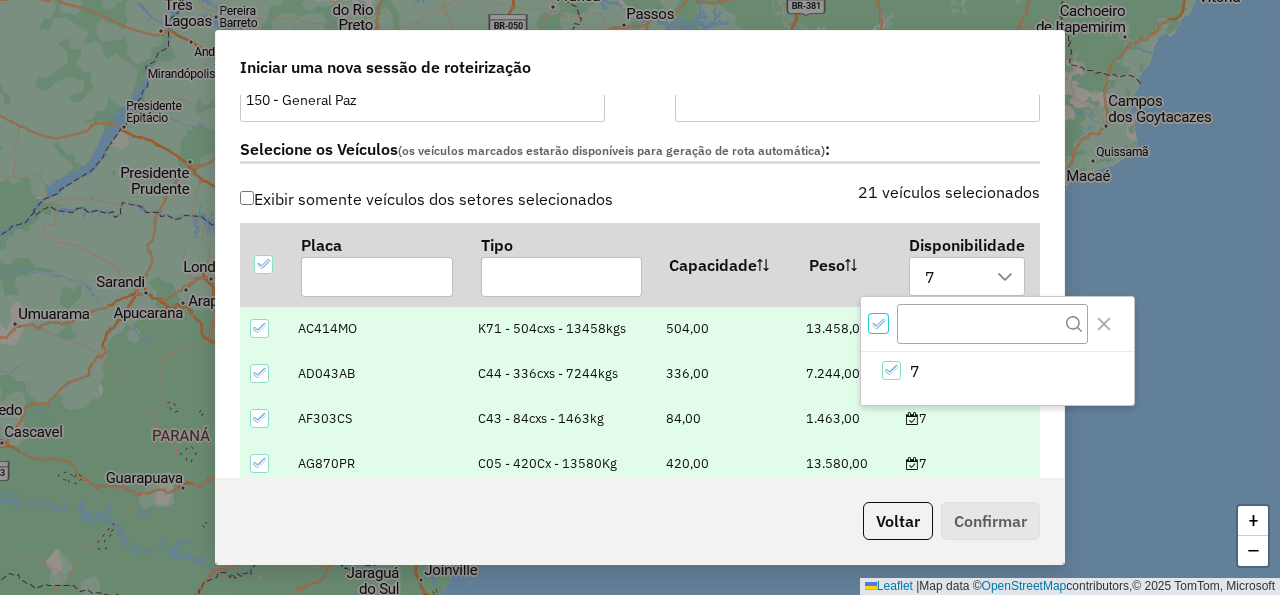 click on "Selecione os Veículos  (os veículos marcados estarão disponíveis para geração de rota automática) :" 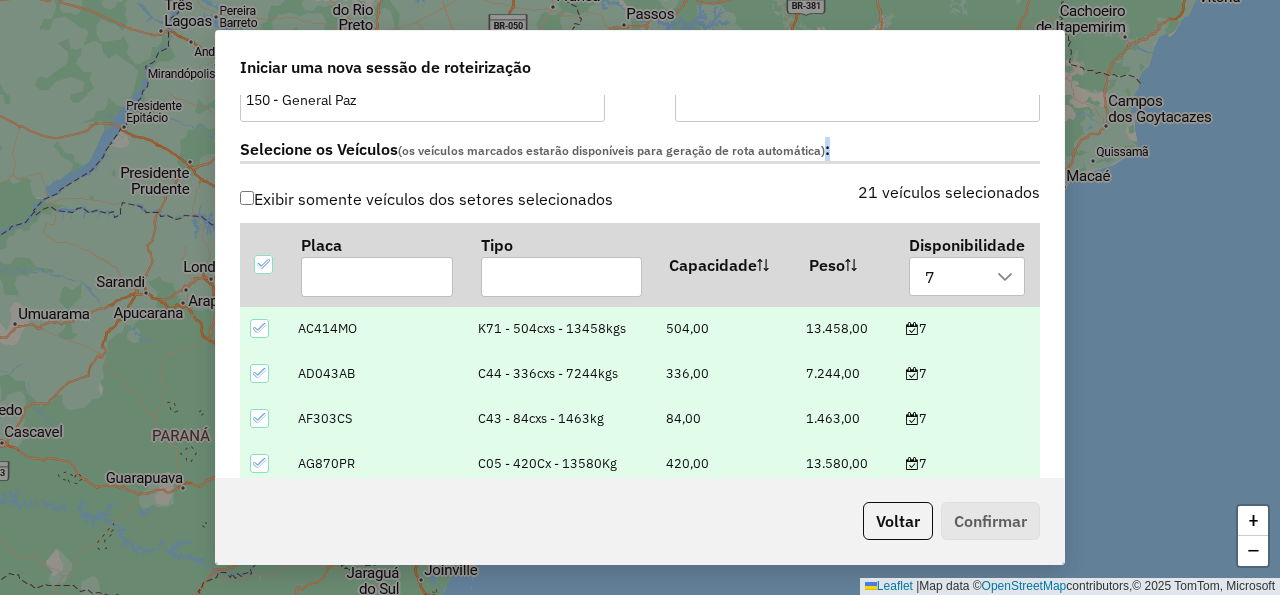 click on "Selecione os Veículos  (os veículos marcados estarão disponíveis para geração de rota automática) :" 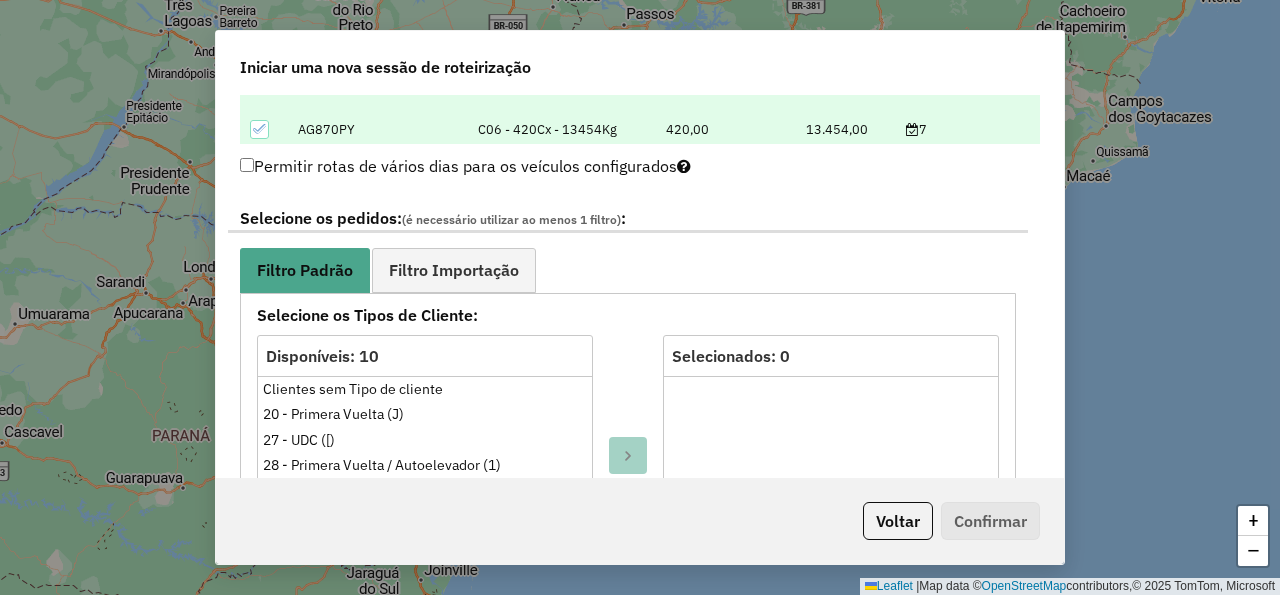 scroll, scrollTop: 1080, scrollLeft: 0, axis: vertical 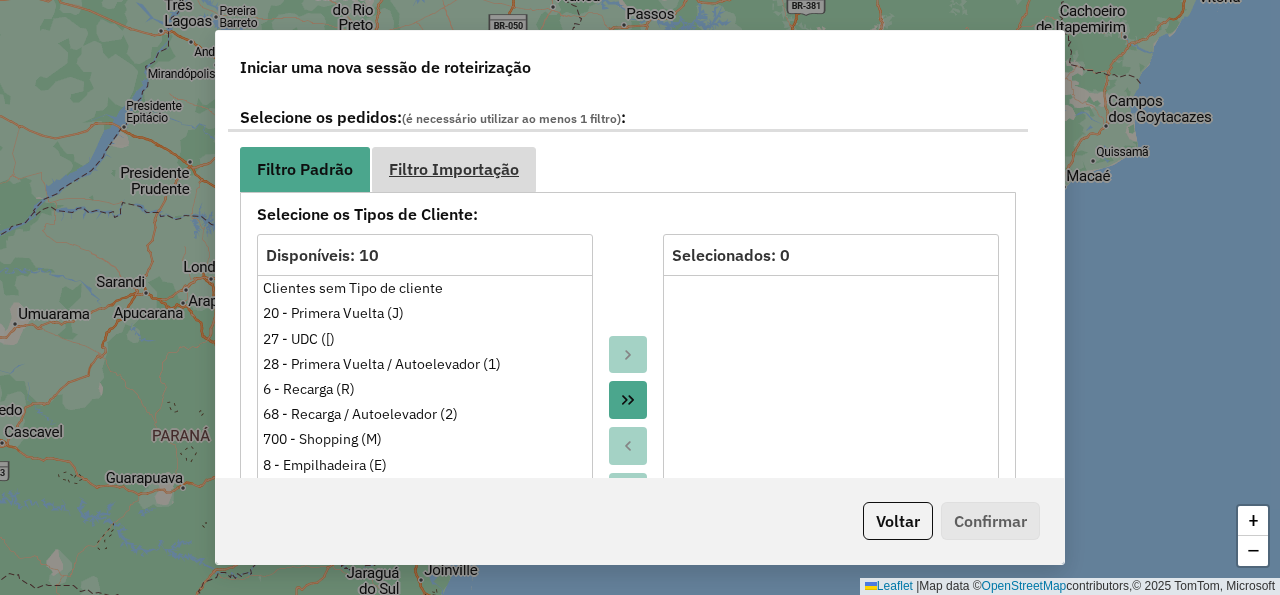 click on "Filtro Importação" at bounding box center [454, 169] 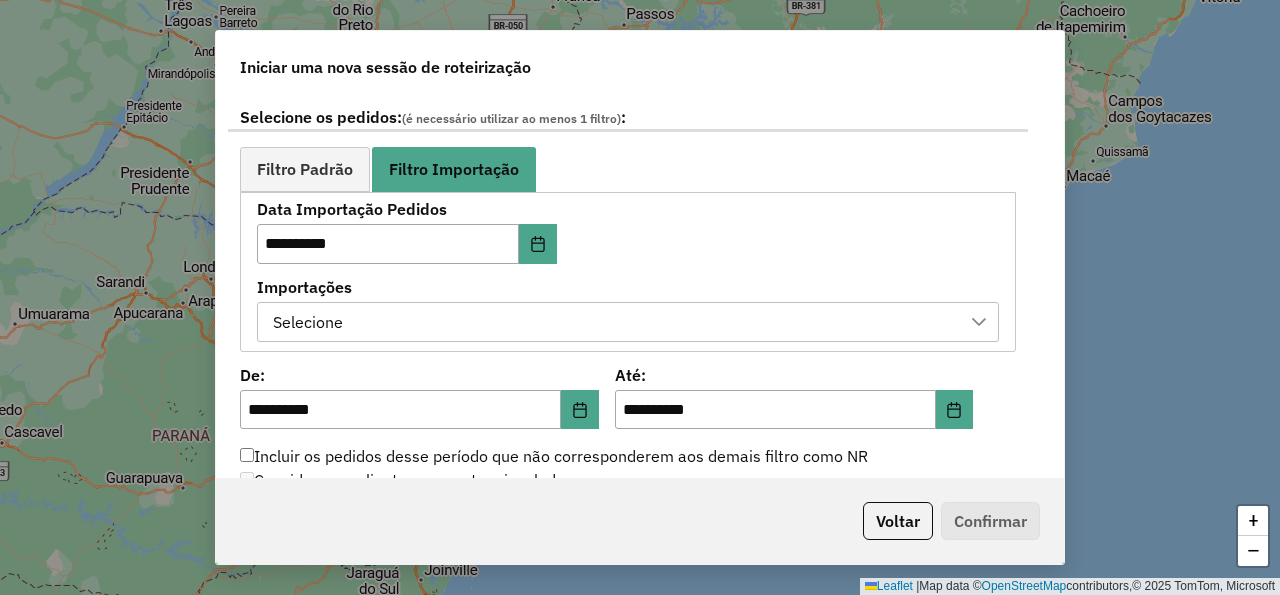 click on "Selecione" at bounding box center [613, 322] 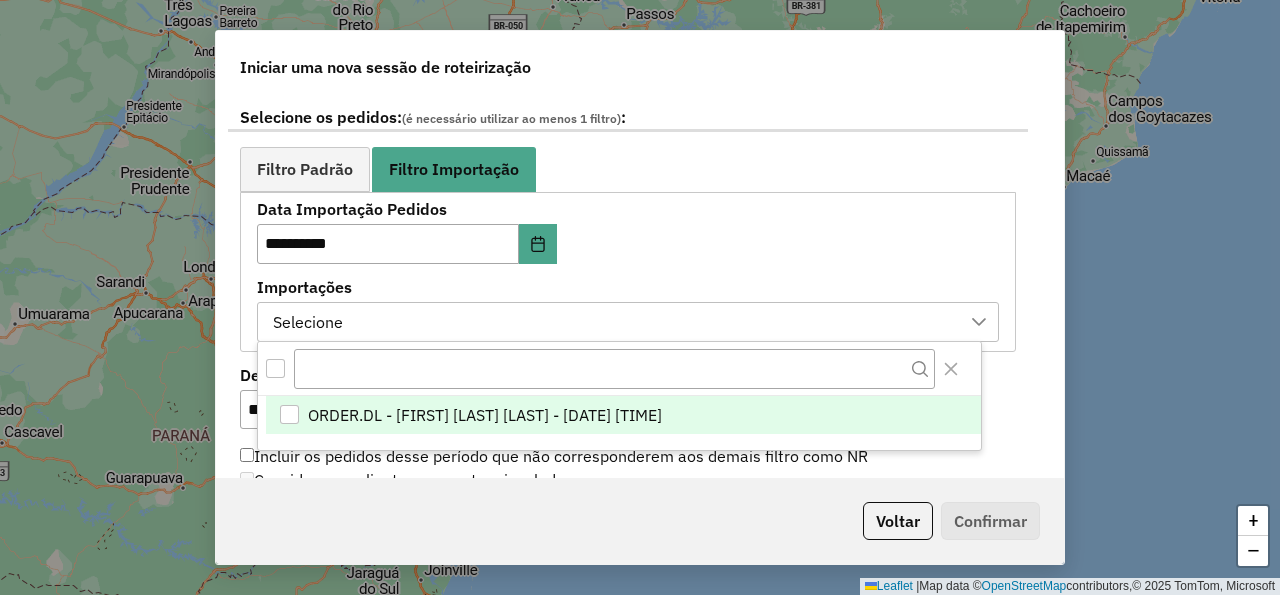 scroll, scrollTop: 14, scrollLeft: 105, axis: both 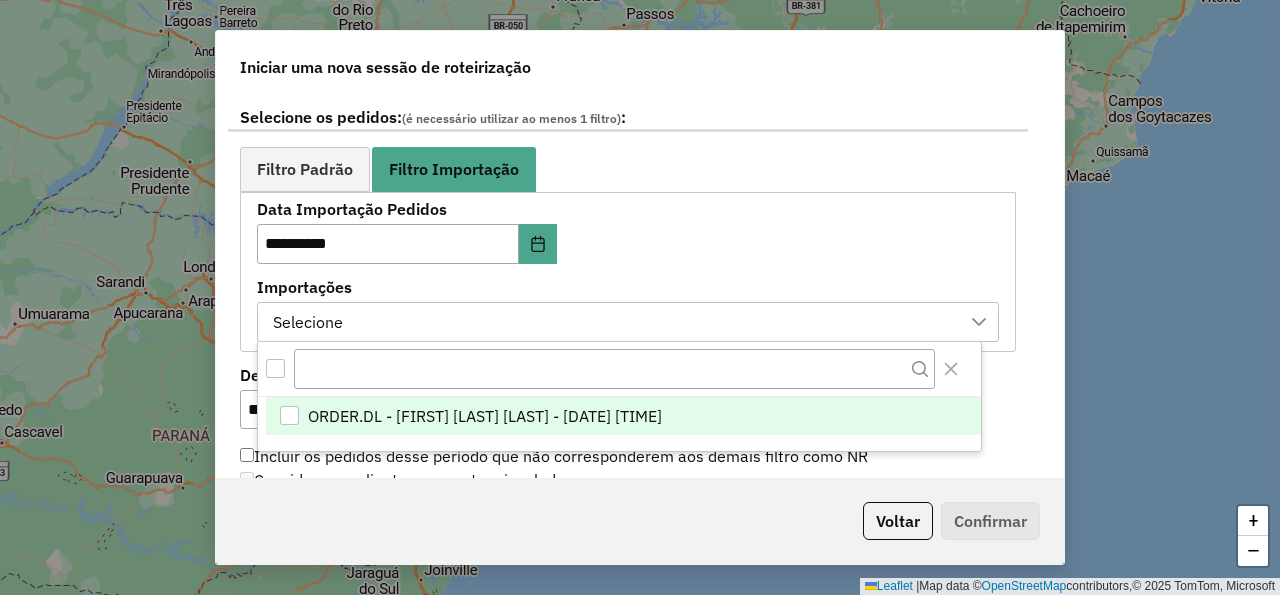 click on "ORDER.DL - [FIRST] [LAST] [LAST] - [DATE] [TIME]" at bounding box center (485, 416) 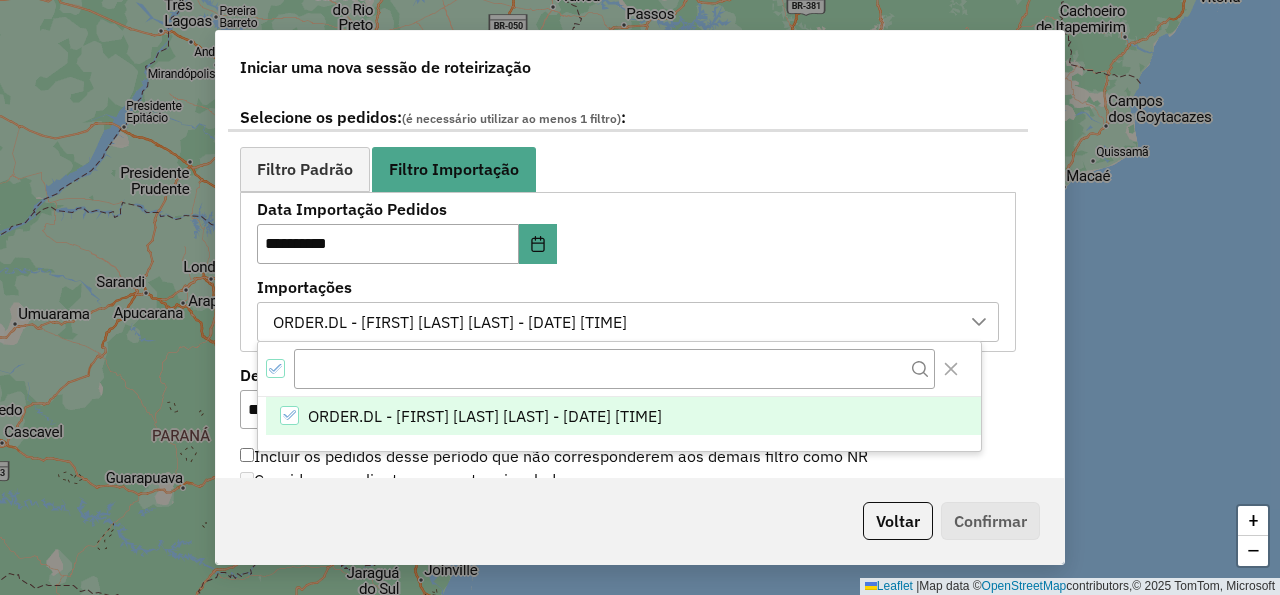 click on "**********" at bounding box center (628, 271) 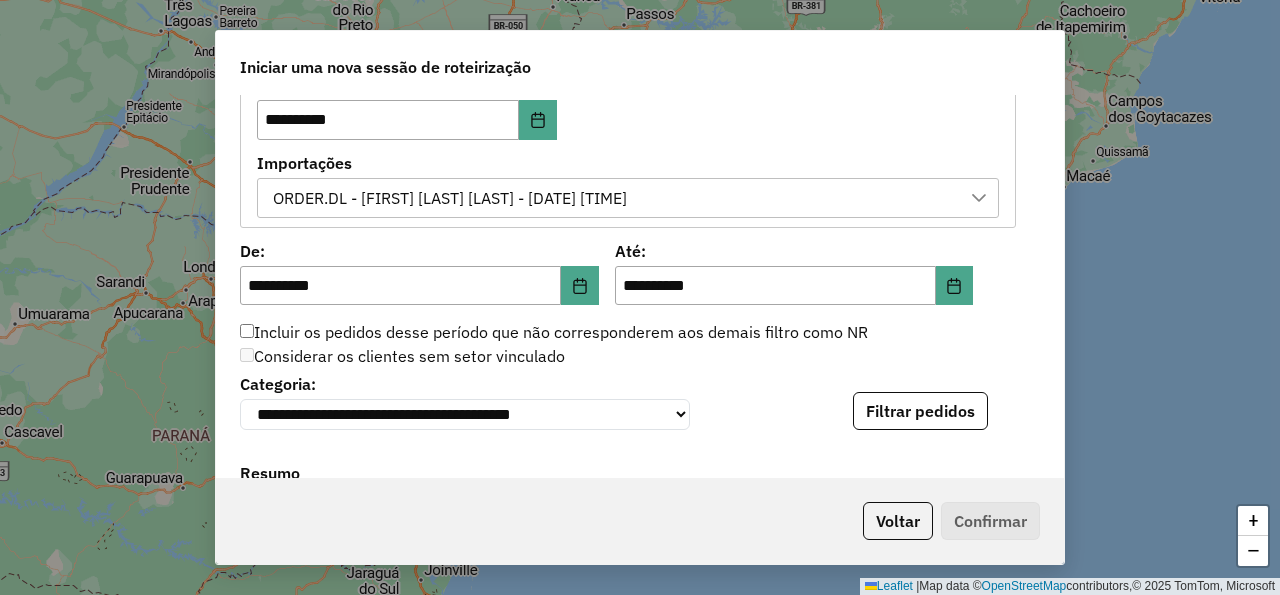scroll, scrollTop: 1320, scrollLeft: 0, axis: vertical 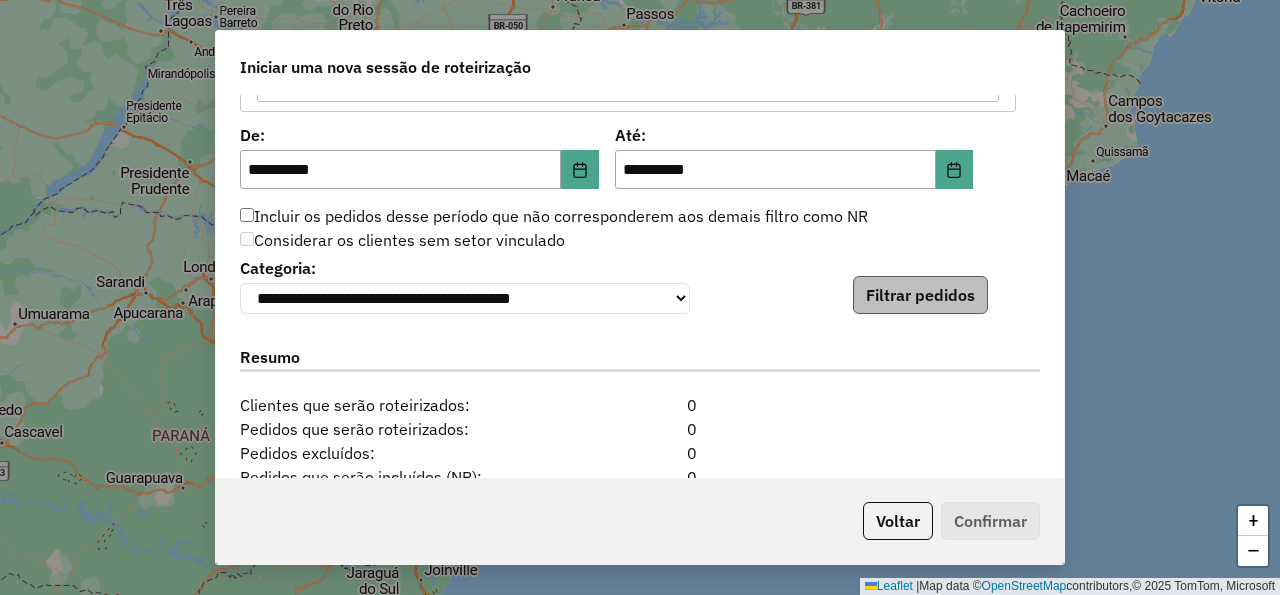 click on "**********" 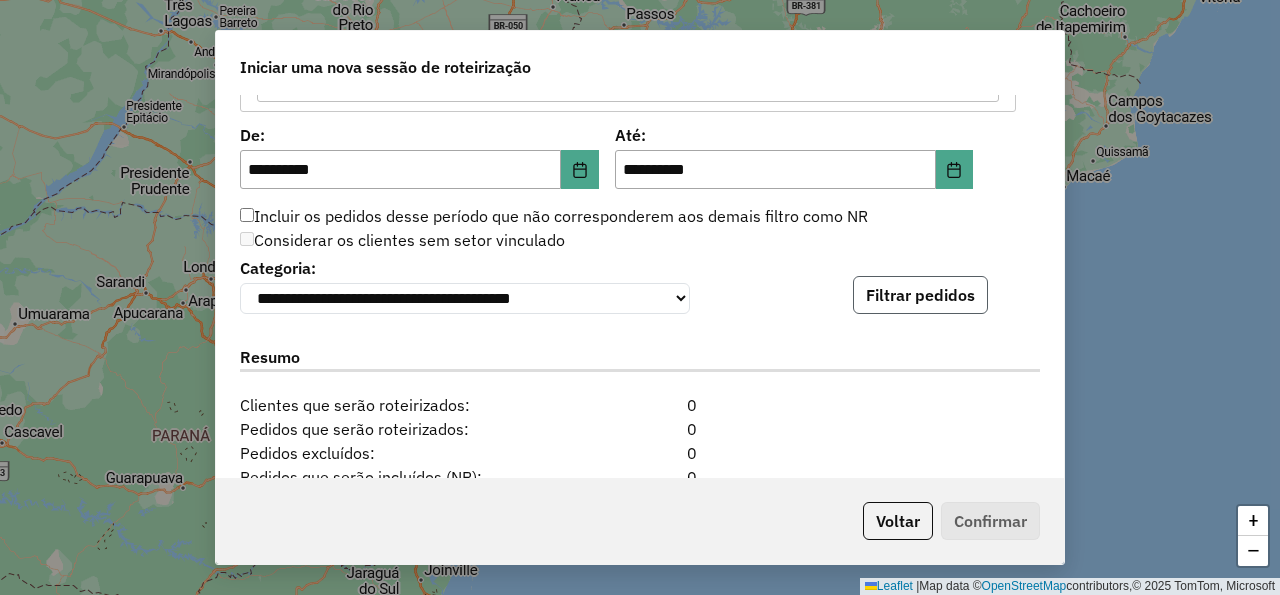 click on "Filtrar pedidos" 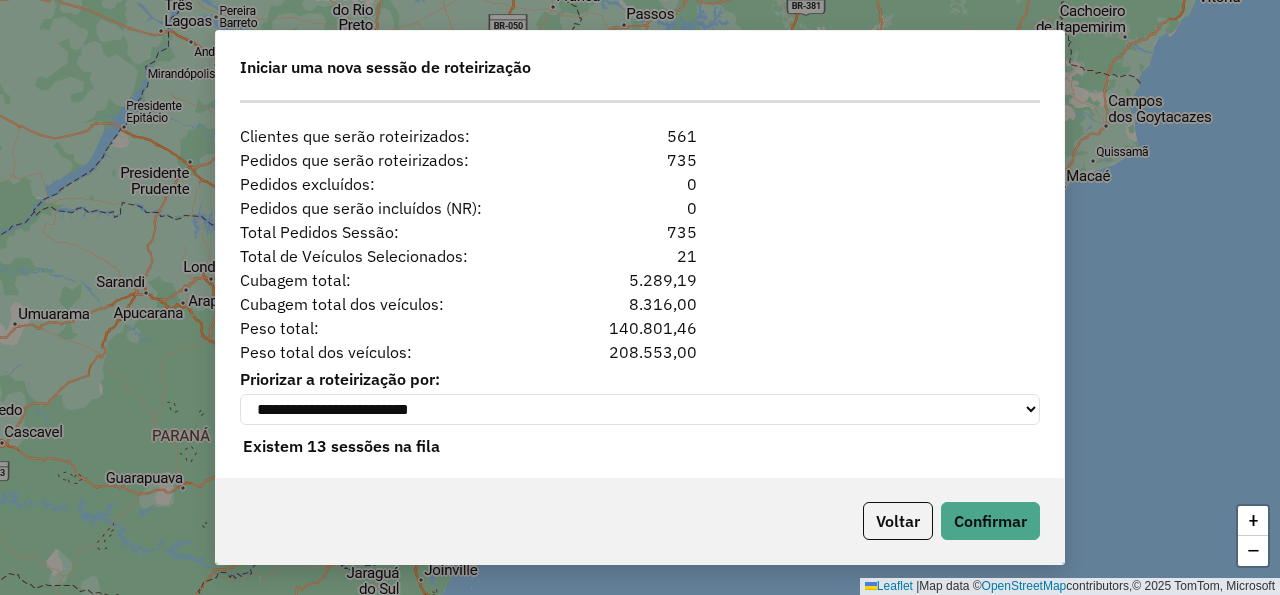 scroll, scrollTop: 2022, scrollLeft: 0, axis: vertical 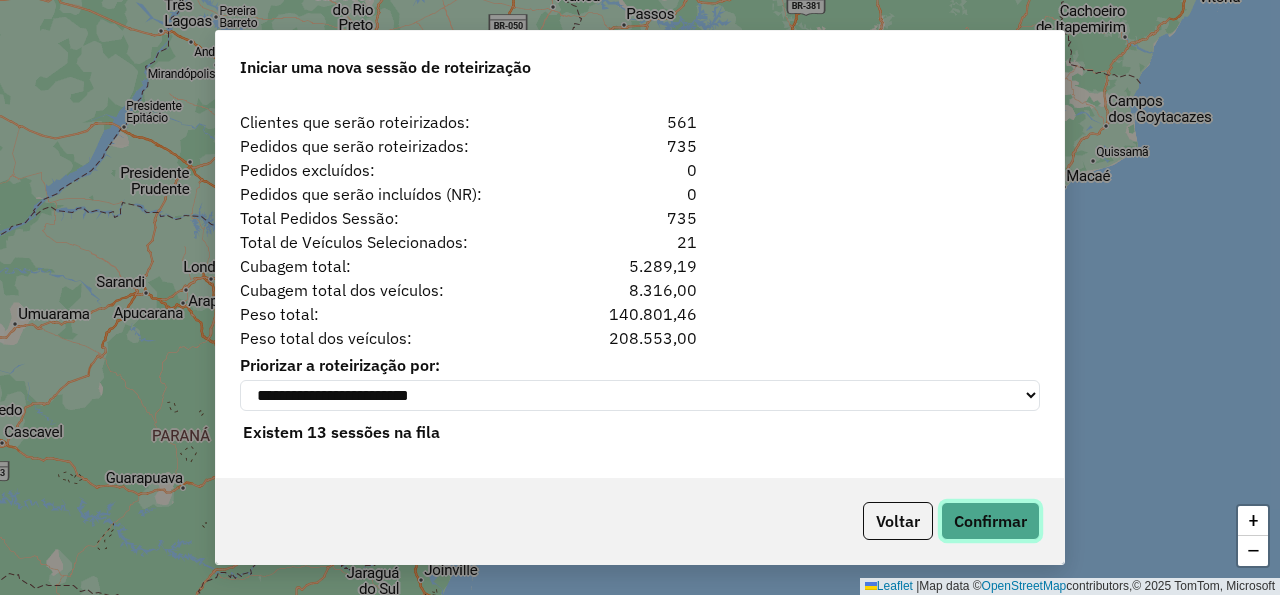click on "Confirmar" 